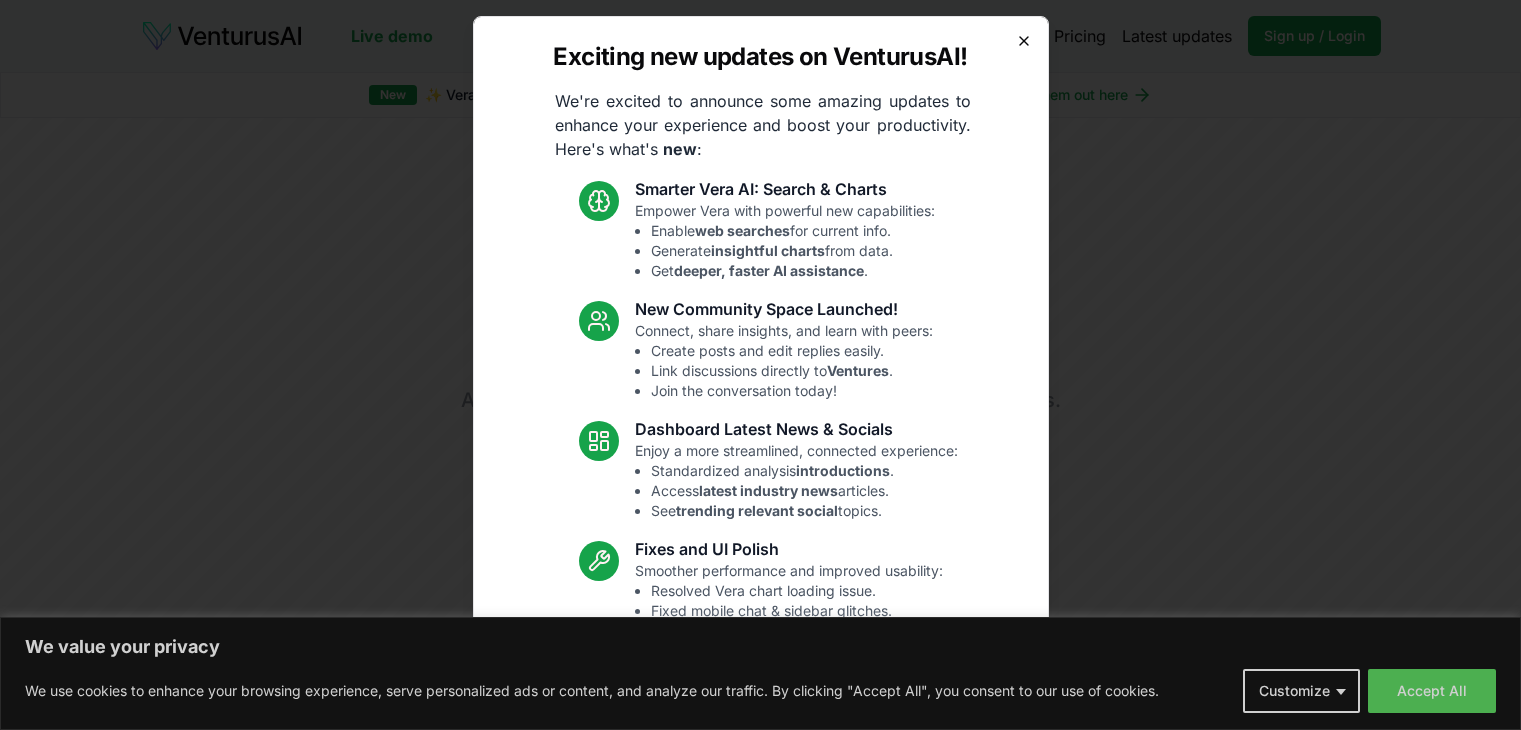 scroll, scrollTop: 0, scrollLeft: 0, axis: both 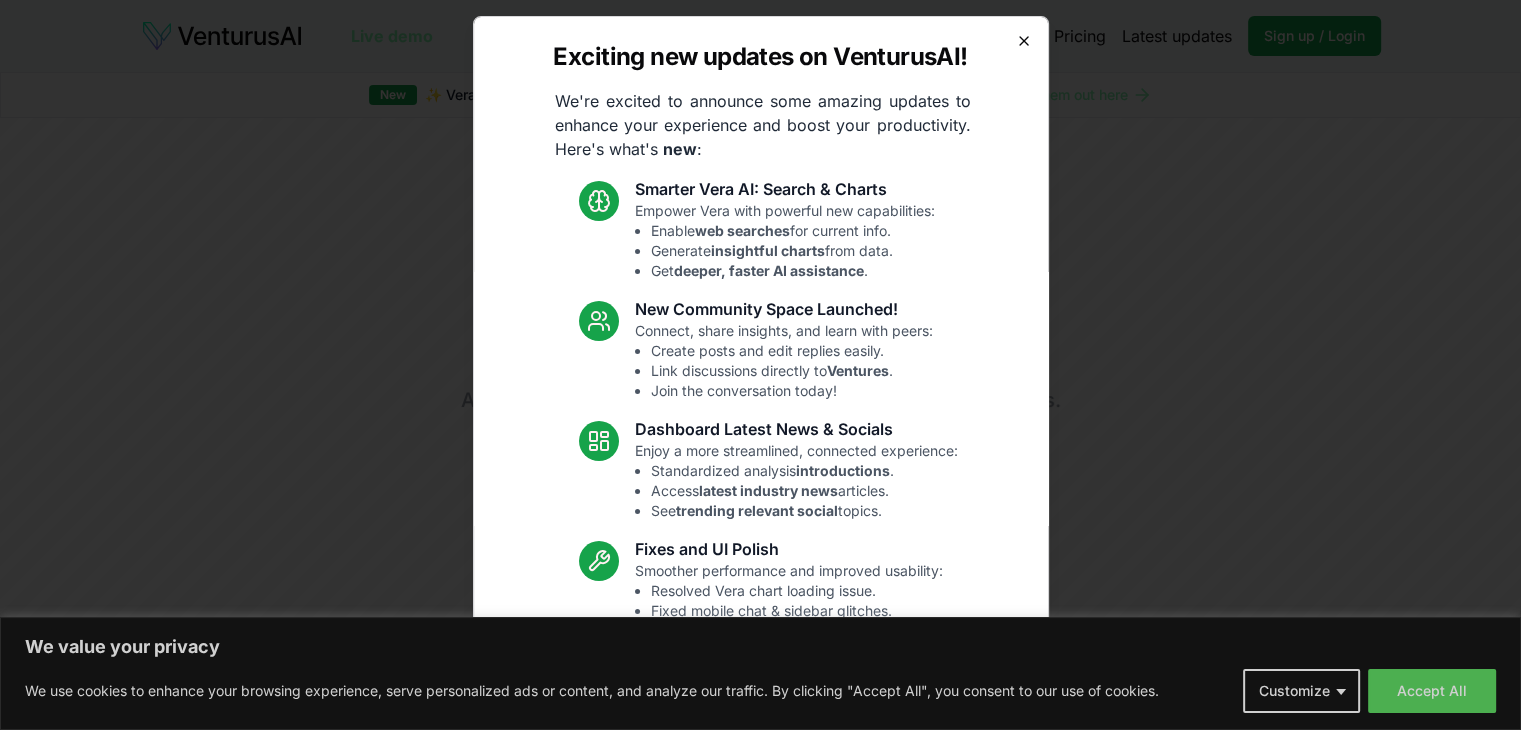 click 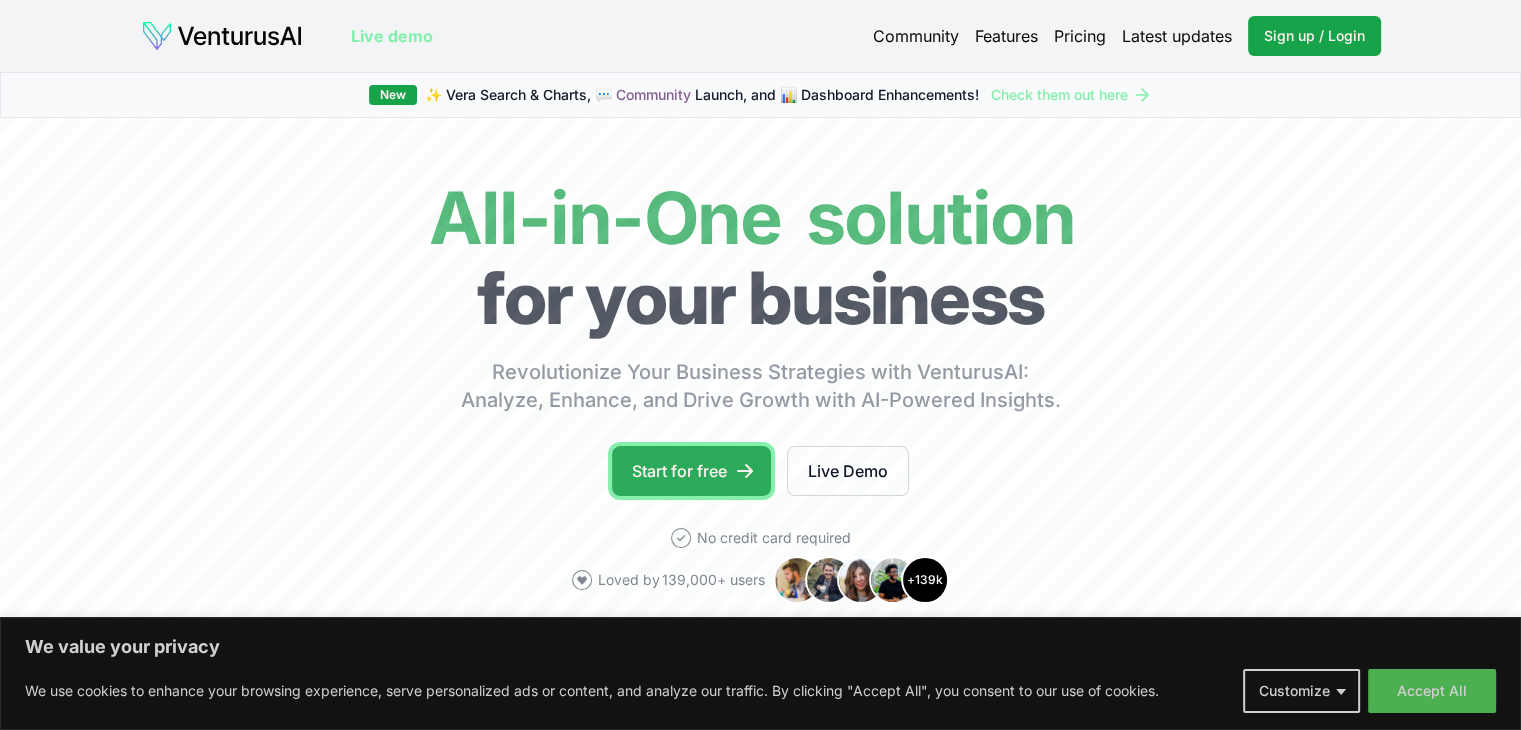 click on "Start for free" at bounding box center (691, 471) 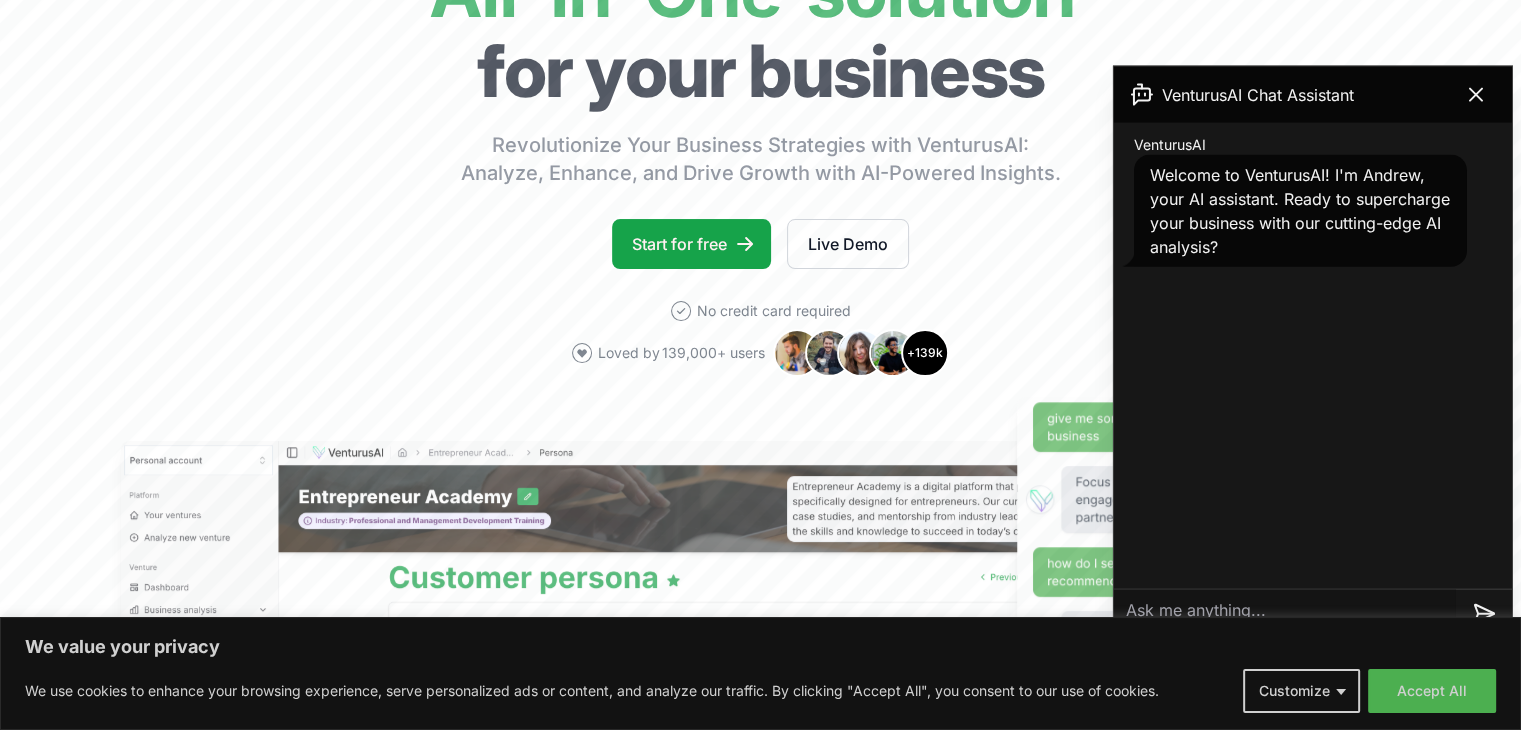 scroll, scrollTop: 200, scrollLeft: 0, axis: vertical 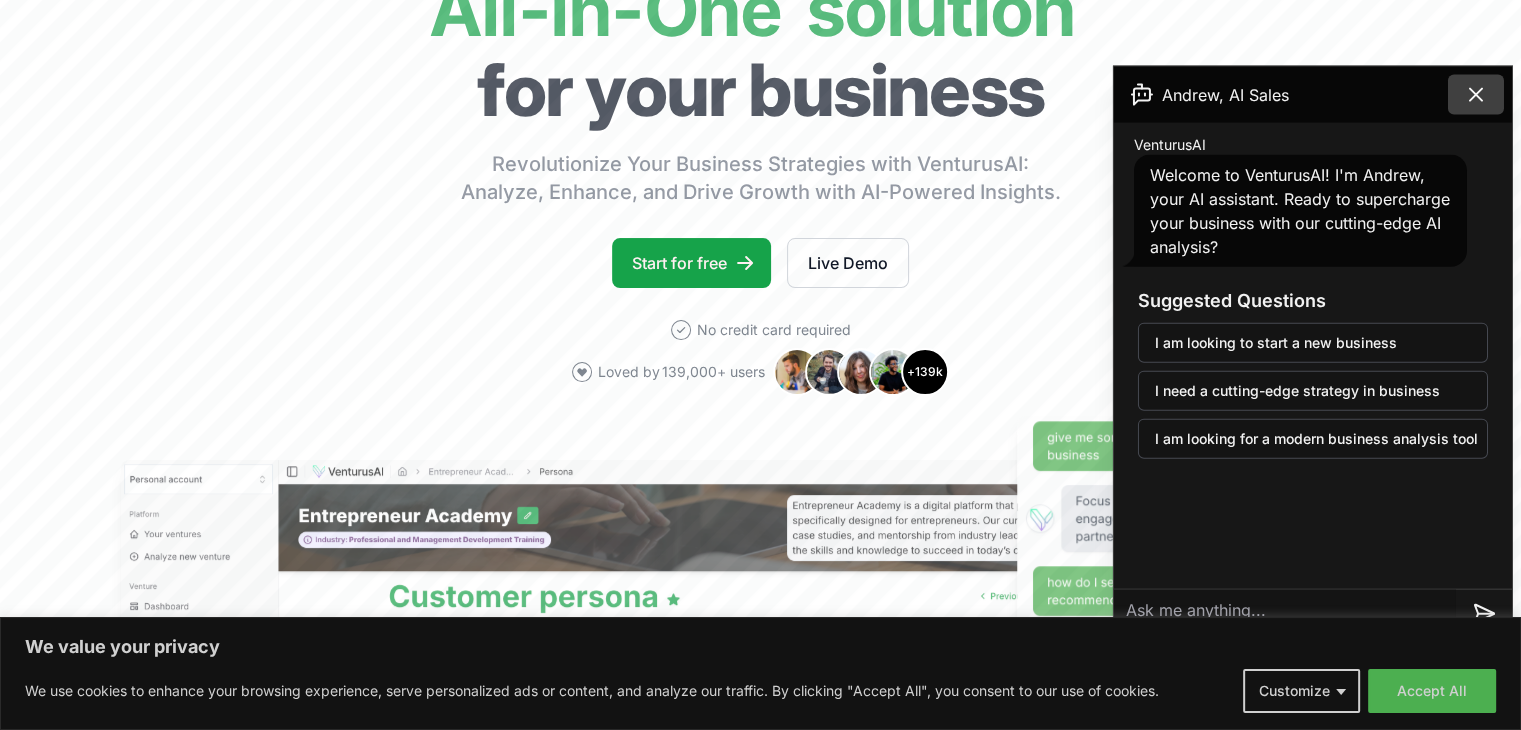 click 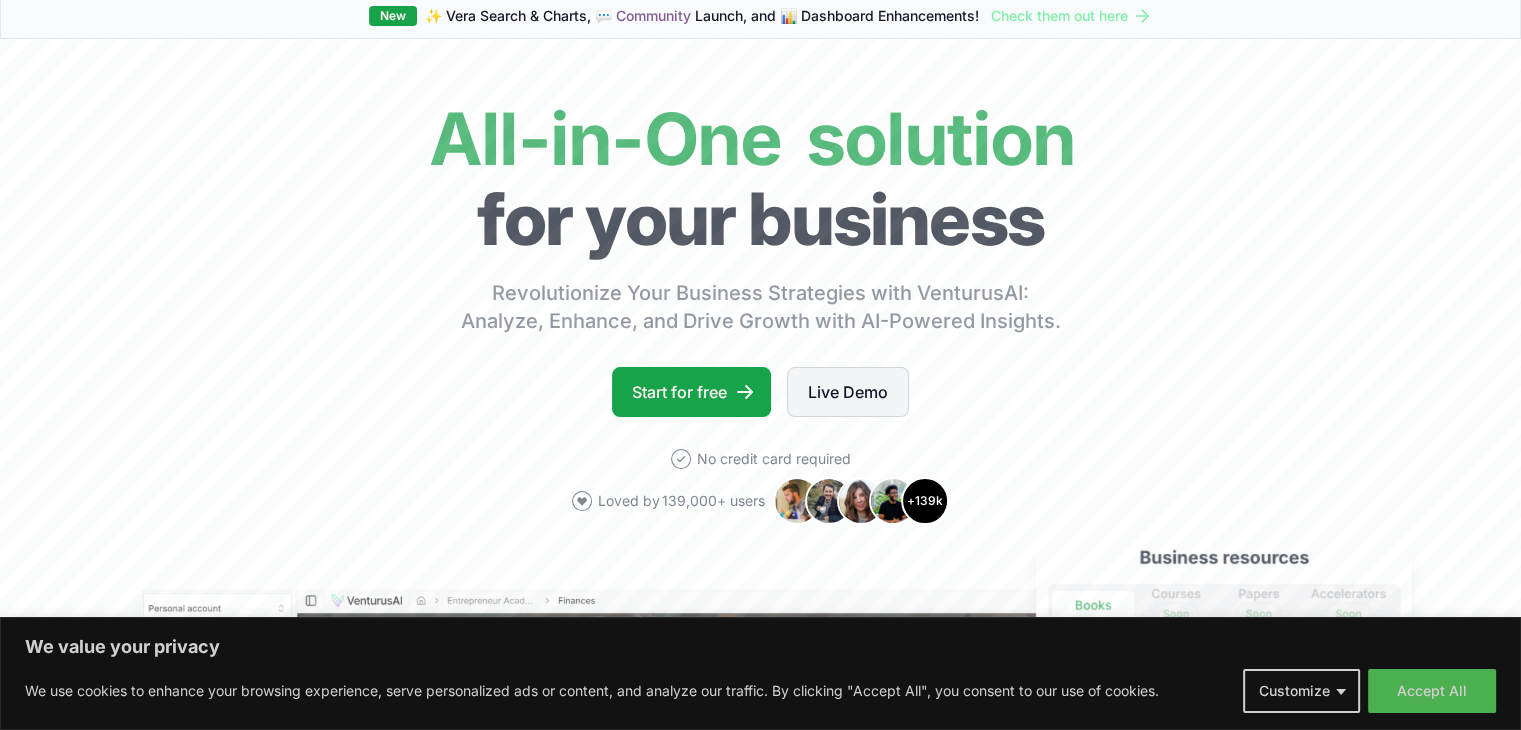 scroll, scrollTop: 0, scrollLeft: 0, axis: both 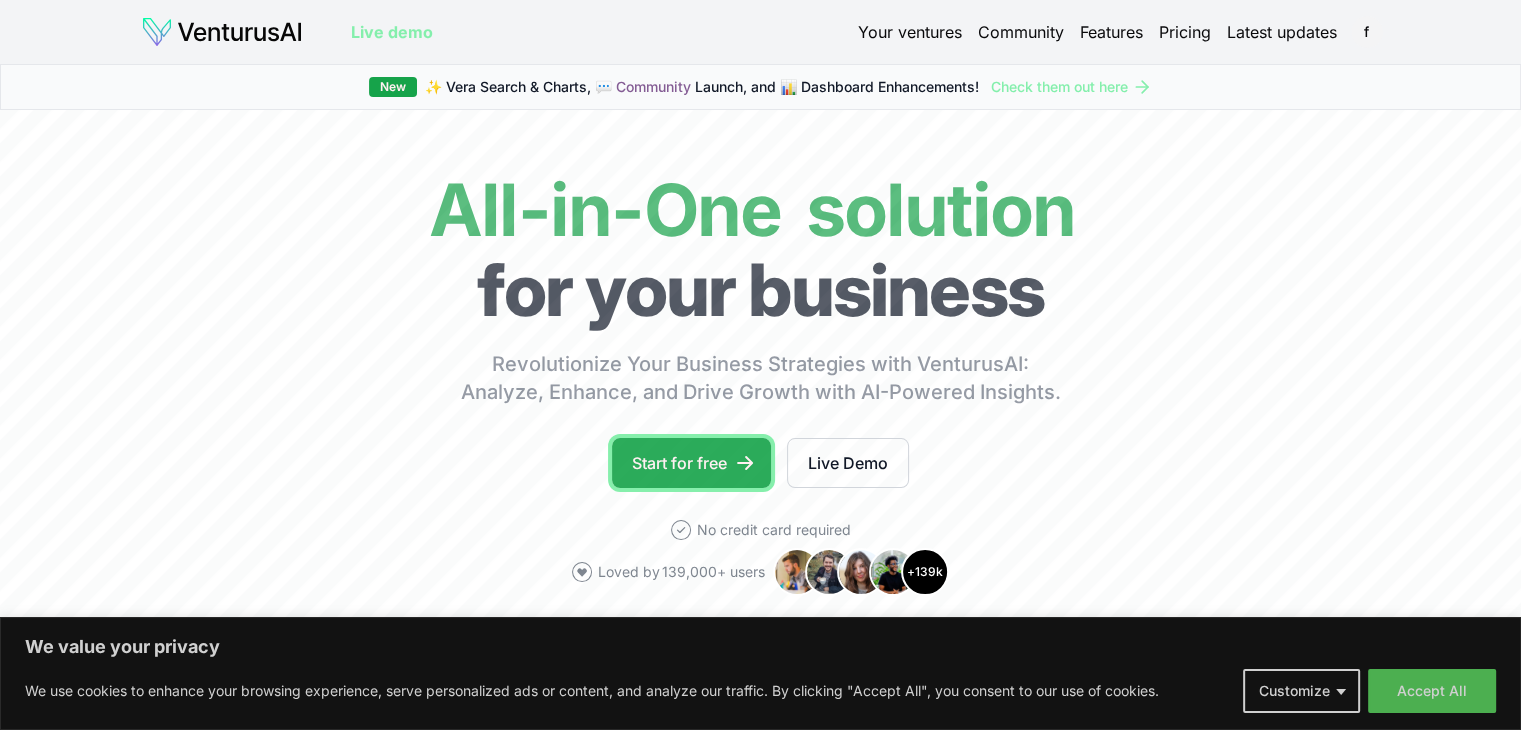click on "Start for free" at bounding box center [691, 463] 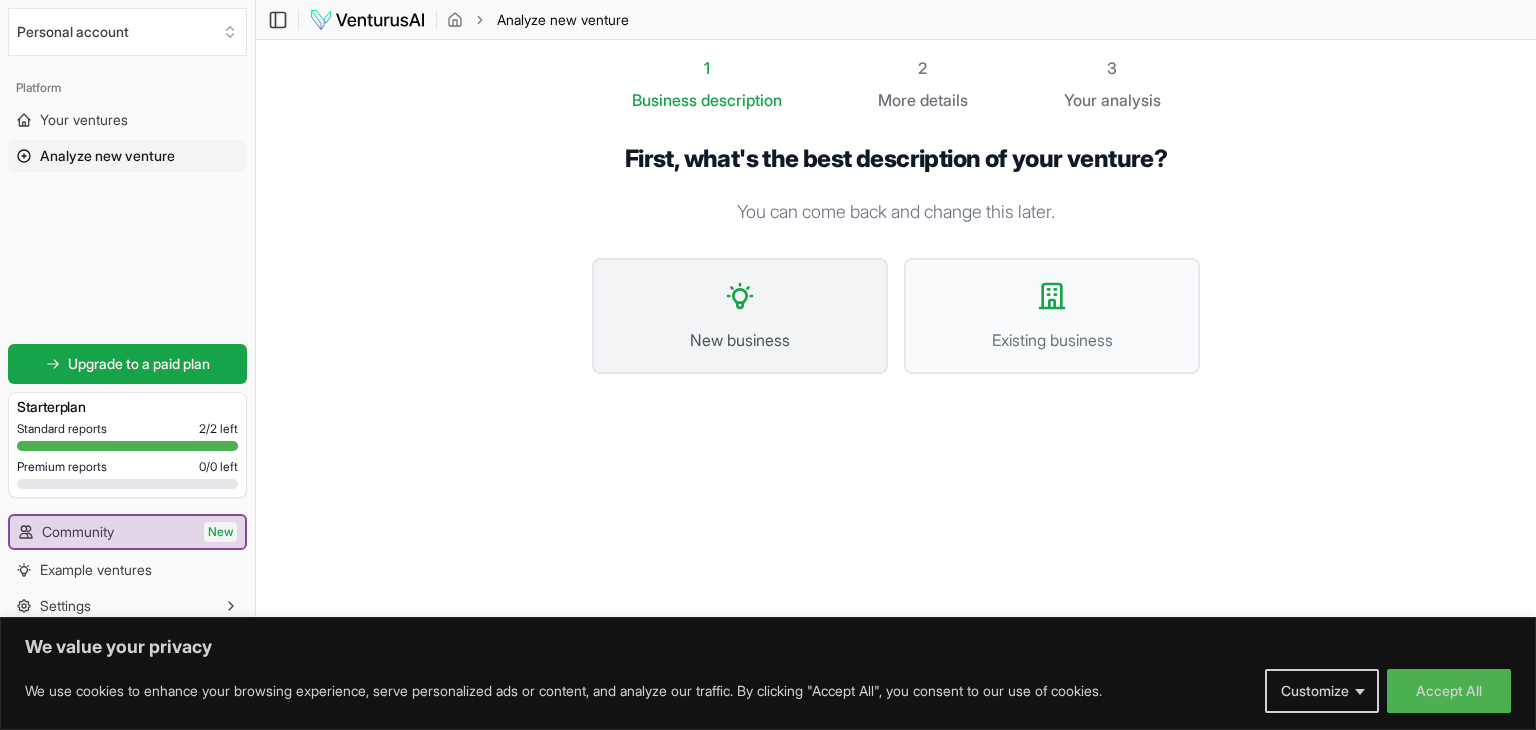 click on "New business" at bounding box center (740, 316) 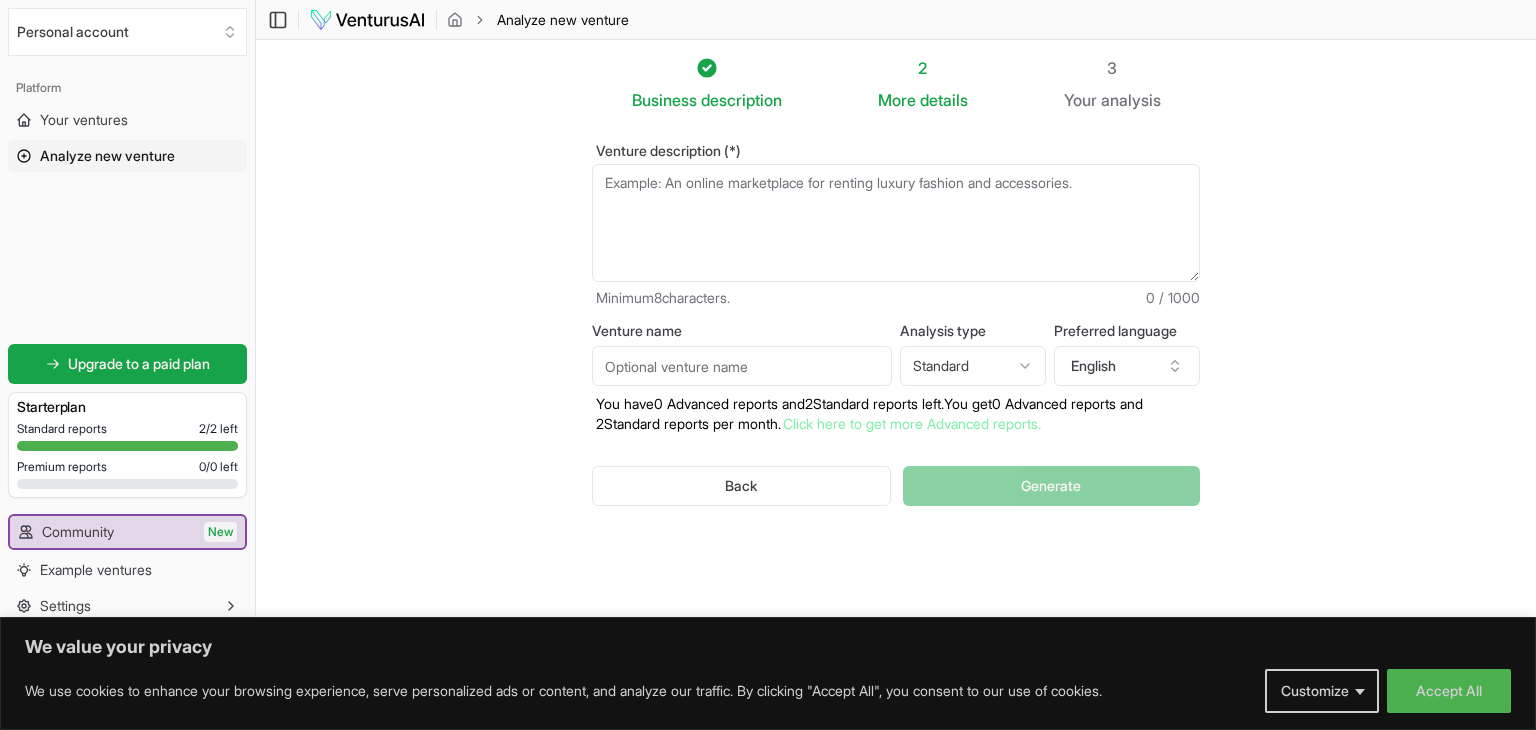 click on "Venture description (*)" at bounding box center (896, 223) 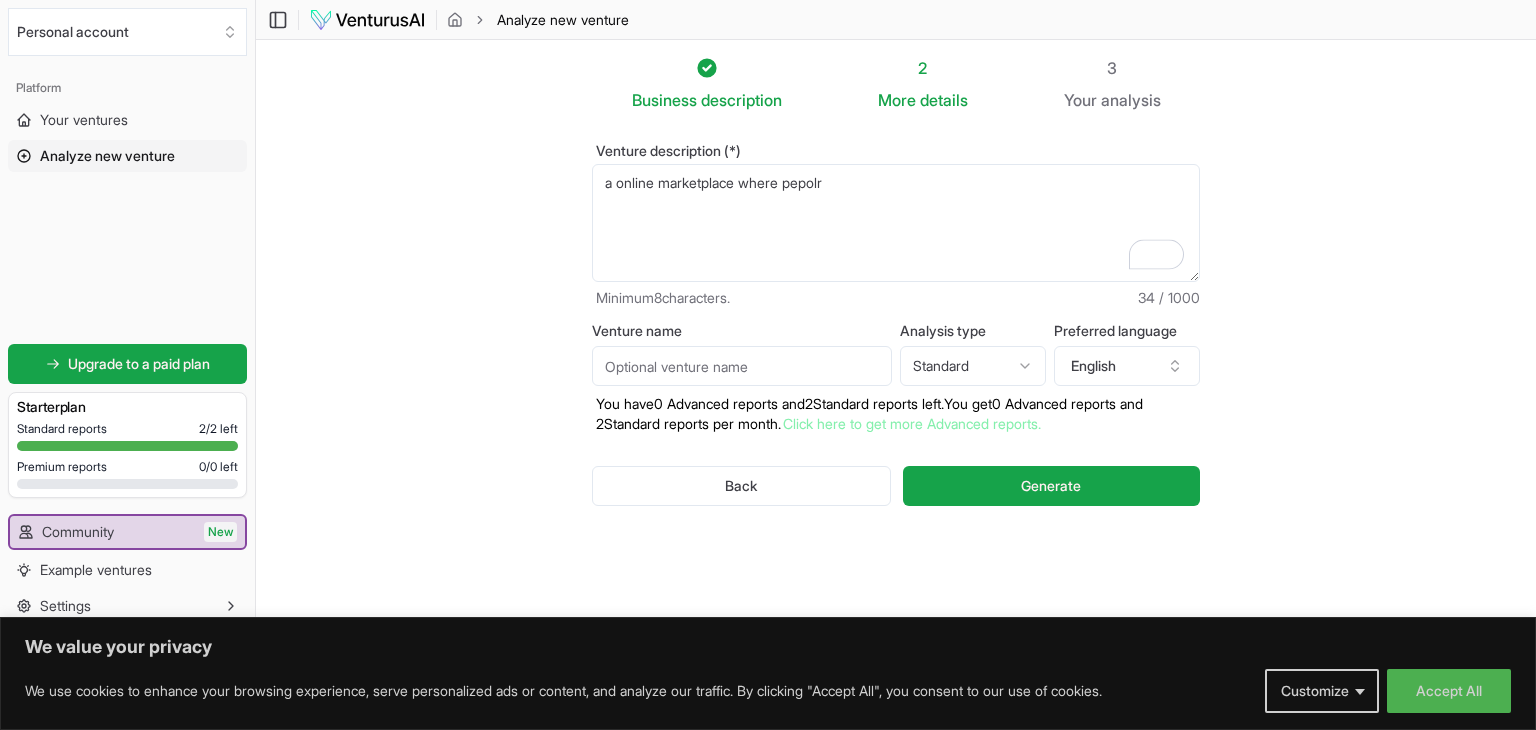 click on "a online marketplace where pepolr" at bounding box center [896, 223] 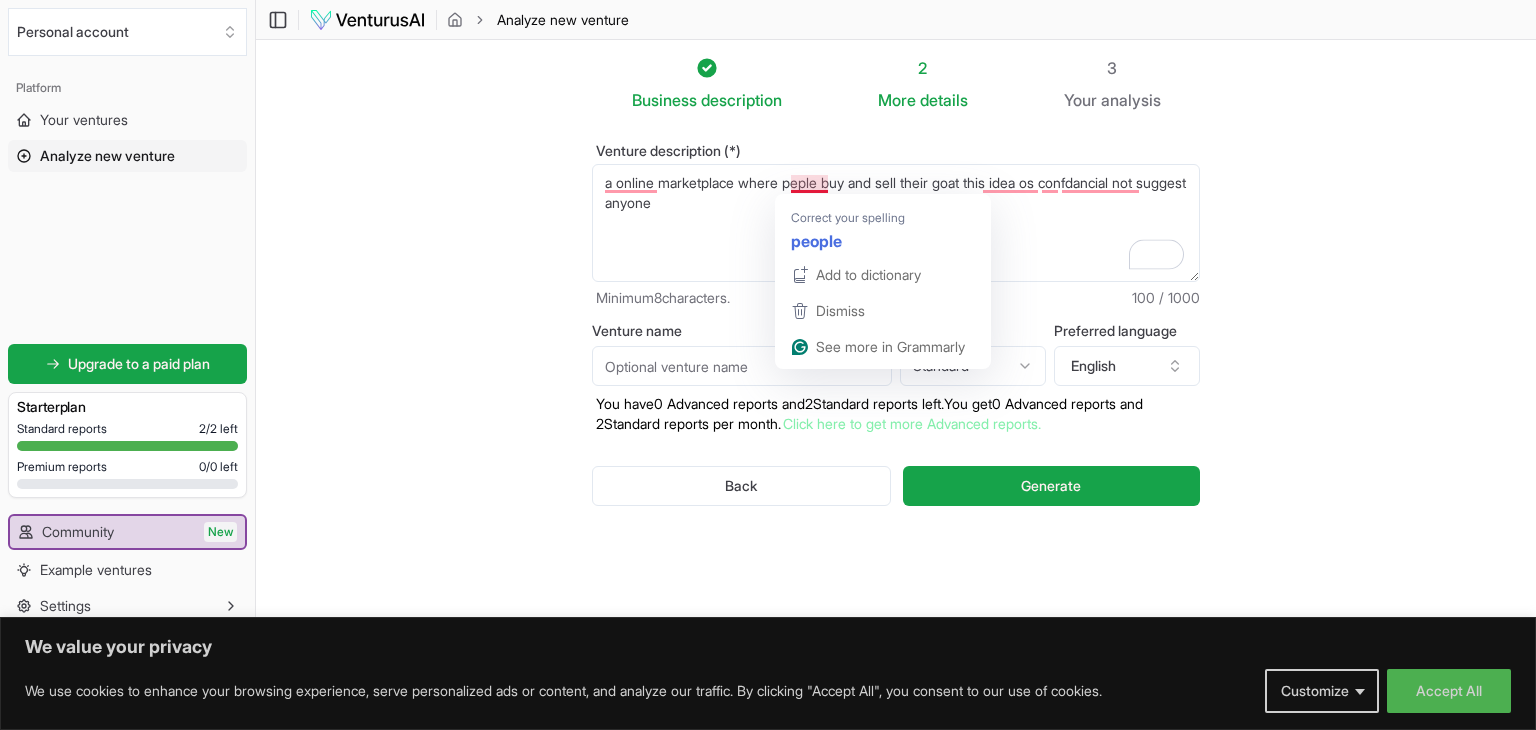 click on "a online marketplace where peple buy and sell there goat this idea os confdancial not suggest anyone" at bounding box center [896, 223] 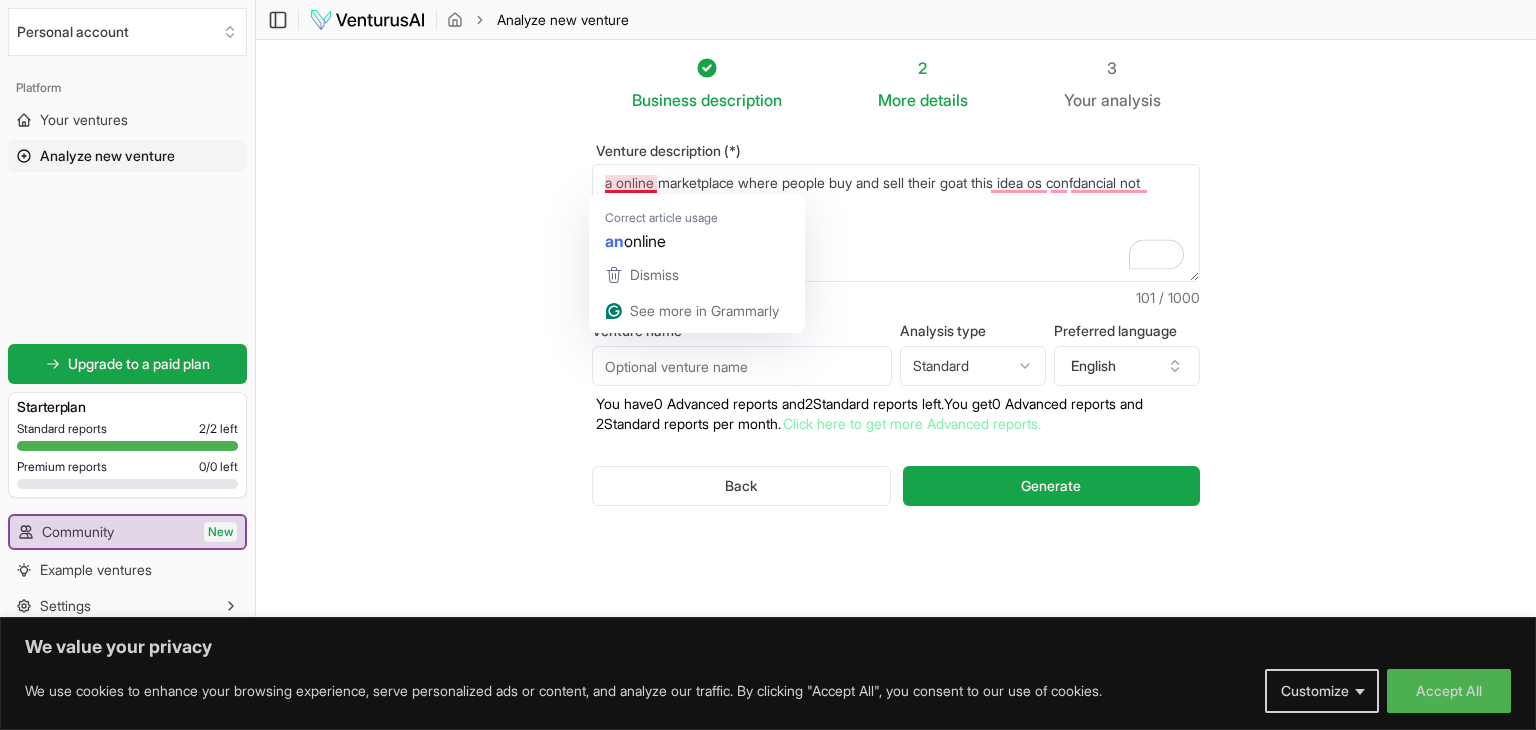 click on "a online marketplace where peple buy and sell their goat this idea os confdancial not suggest anyone" at bounding box center (896, 223) 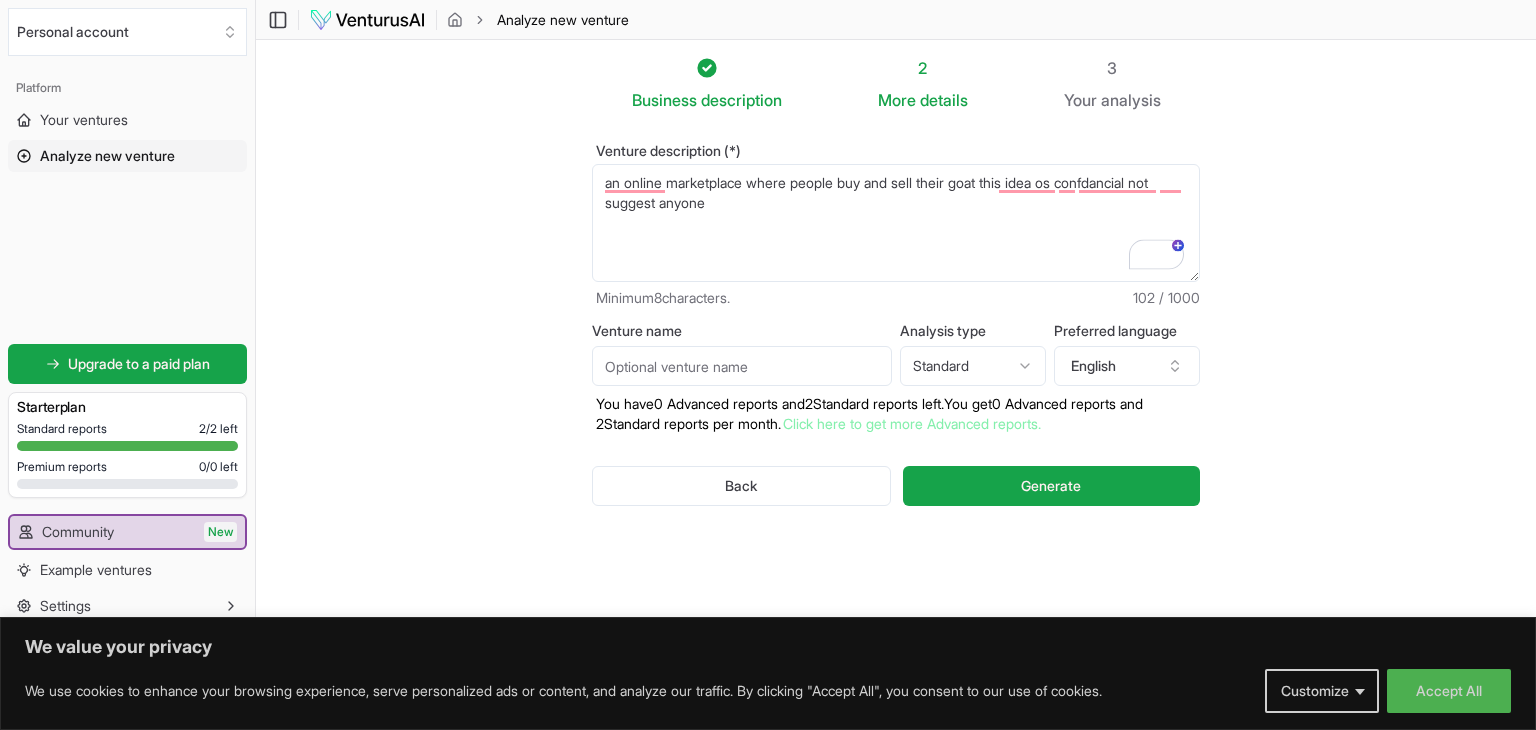 click on "a online marketplace where people buy and sell their goat this idea os confdancial not suggest anyone" at bounding box center [896, 223] 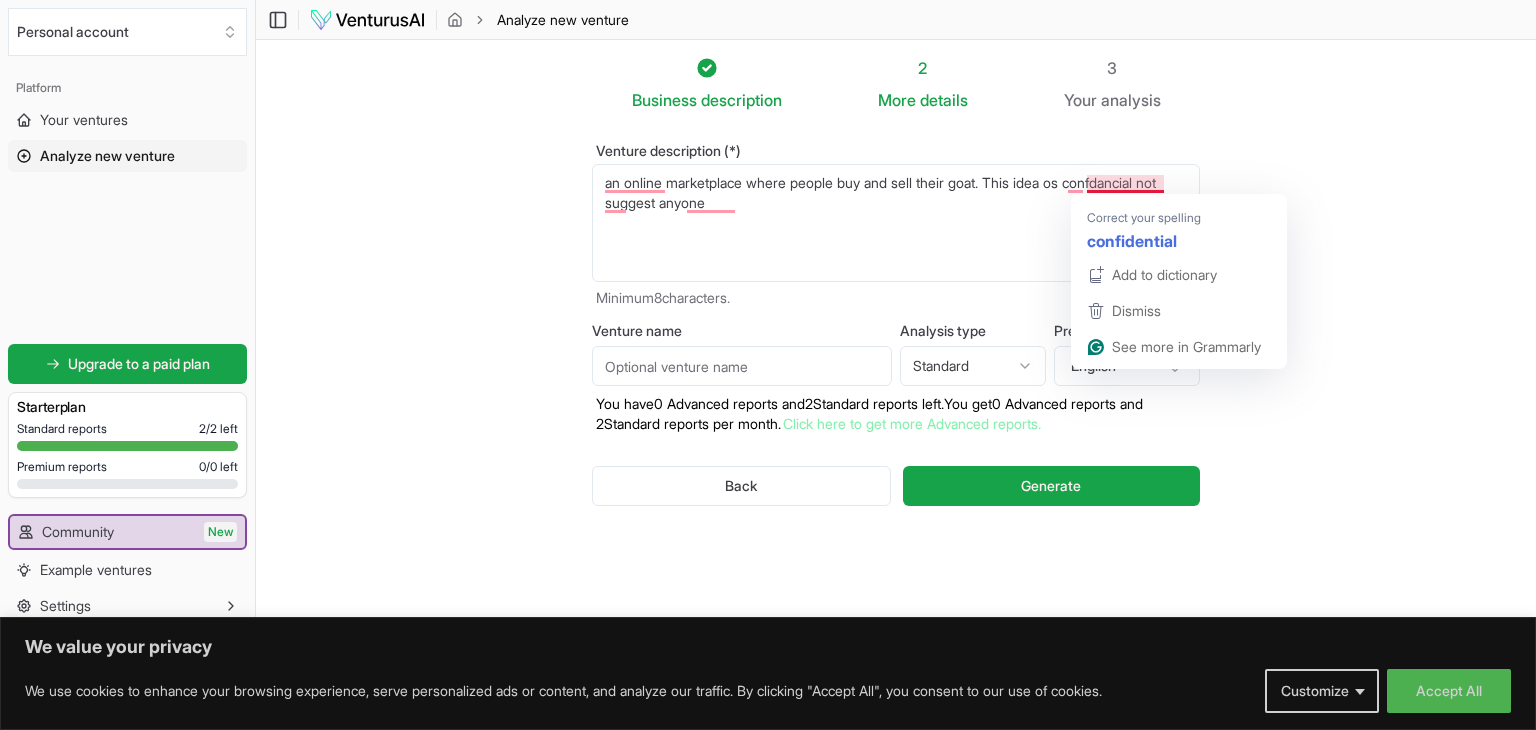 click on "an online marketplace where people buy and sell their goat this idea os confdancial not suggest anyone" at bounding box center [896, 223] 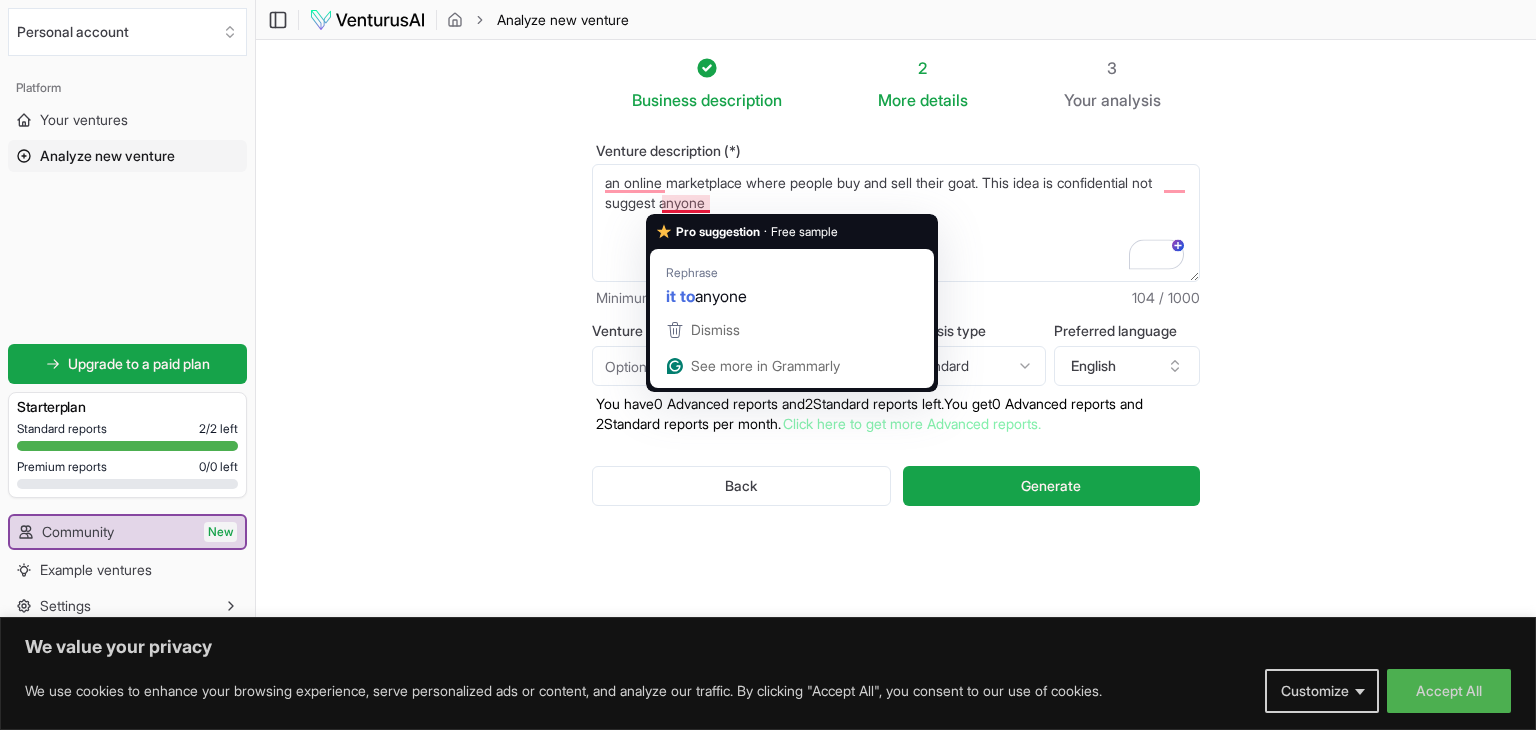 click on "an online marketplace where people buy and sell their goat. This idea os confidential not suggest anyone" at bounding box center (896, 223) 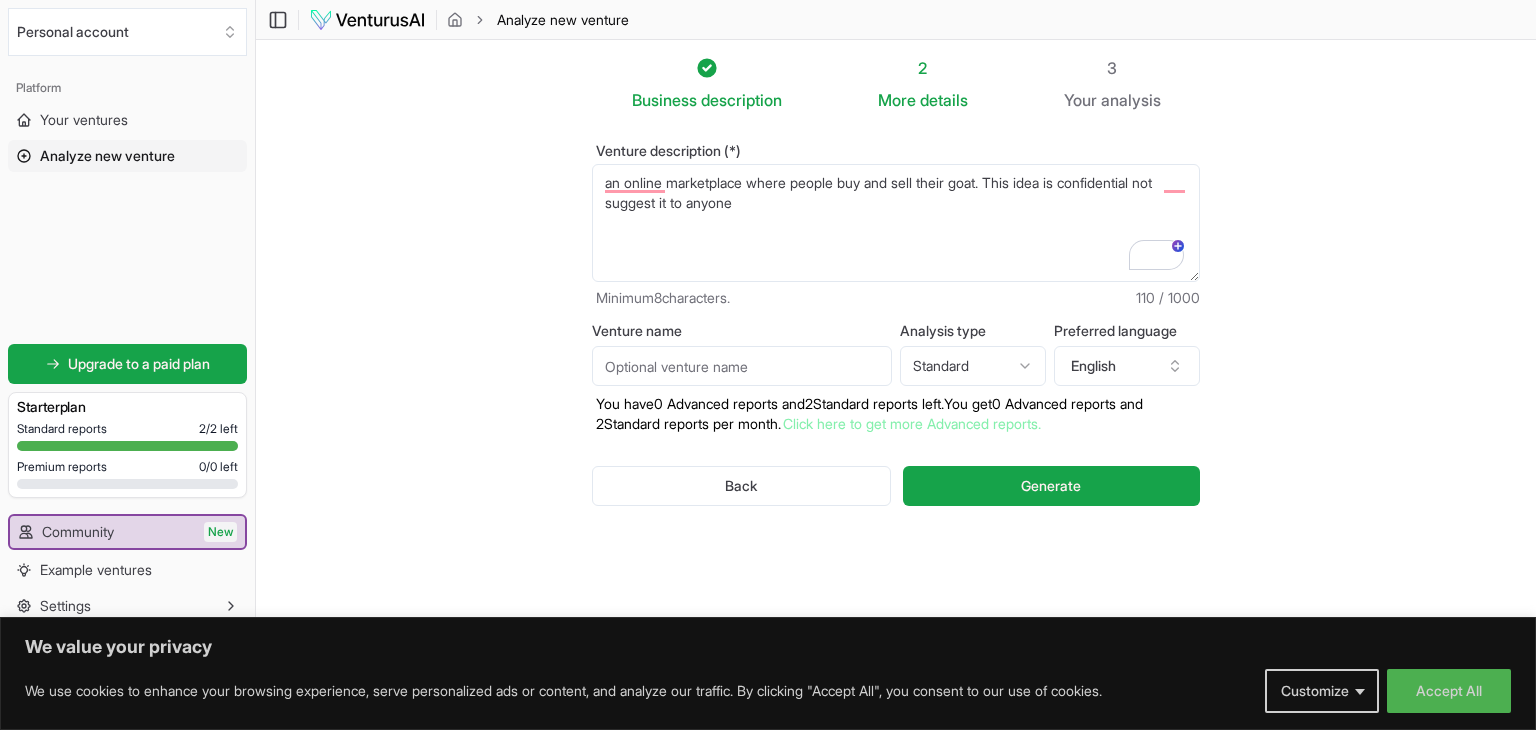 click on "an online marketplace where people buy and sell their goat. This idea is confidential not suggest it to anyone" at bounding box center [896, 223] 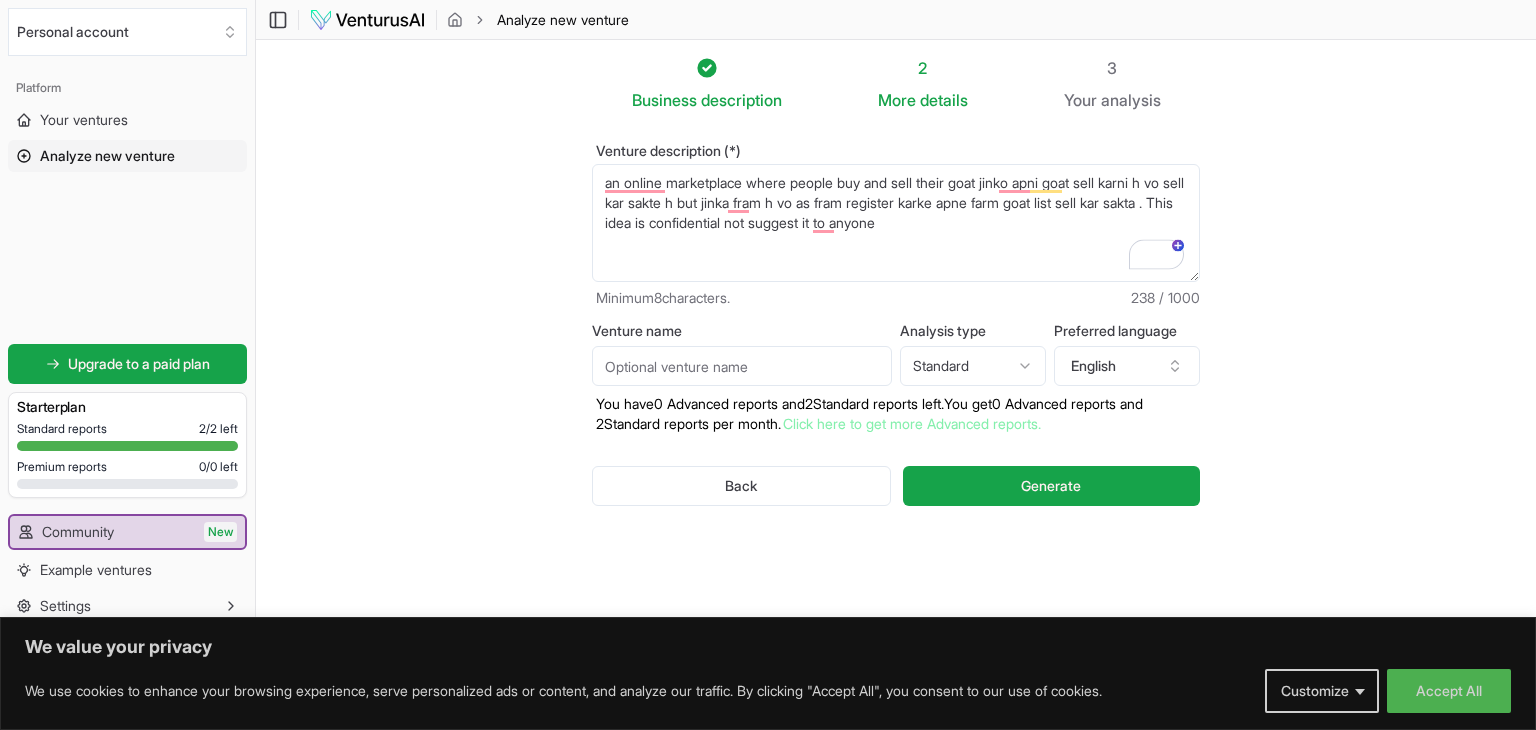 type on "an online marketplace where people buy and sell their goat jinko apni goat sell karni h vo sell kar sakte h but jinka fram h vo as fram register karke apne farm goat list sell kar sakta . This idea is confidential not suggest it to anyone" 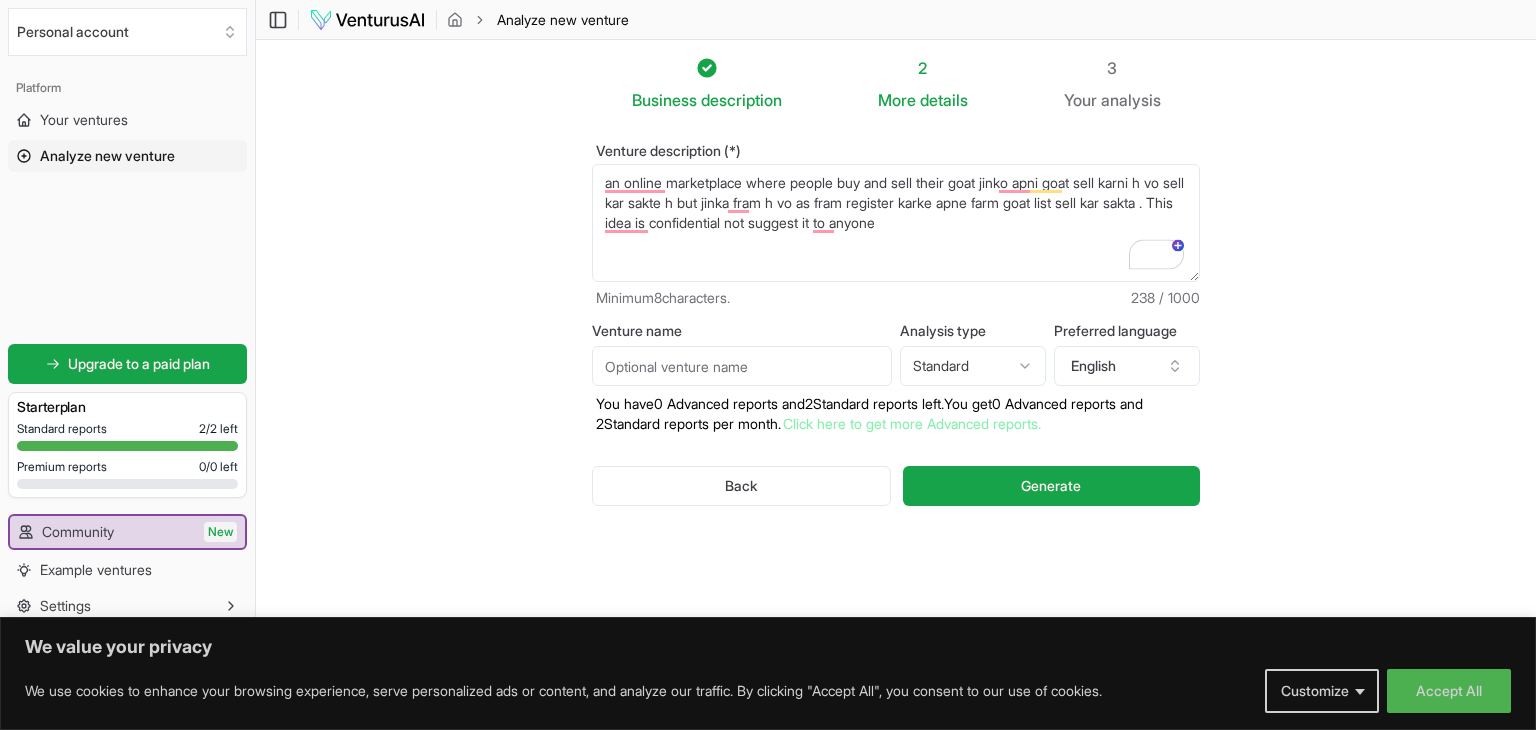 click on "We value your privacy We use cookies to enhance your browsing experience, serve personalized ads or content, and analyze our traffic. By clicking "Accept All", you consent to our use of cookies. Customize    Accept All Customize Consent Preferences   We use cookies to help you navigate efficiently and perform certain functions. You will find detailed information about all cookies under each consent category below. The cookies that are categorized as "Necessary" are stored on your browser as they are essential for enabling the basic functionalities of the site. ...  Show more Necessary Always Active Necessary cookies are required to enable the basic features of this site, such as providing secure log-in or adjusting your consent preferences. These cookies do not store any personally identifiable data. Cookie cookieyes-consent Duration 1 year Description Cookie __cf_bm Duration 1 hour Description This cookie, set by Cloudflare, is used to support Cloudflare Bot Management.  Cookie _cfuvid Duration session lidc" at bounding box center [768, 365] 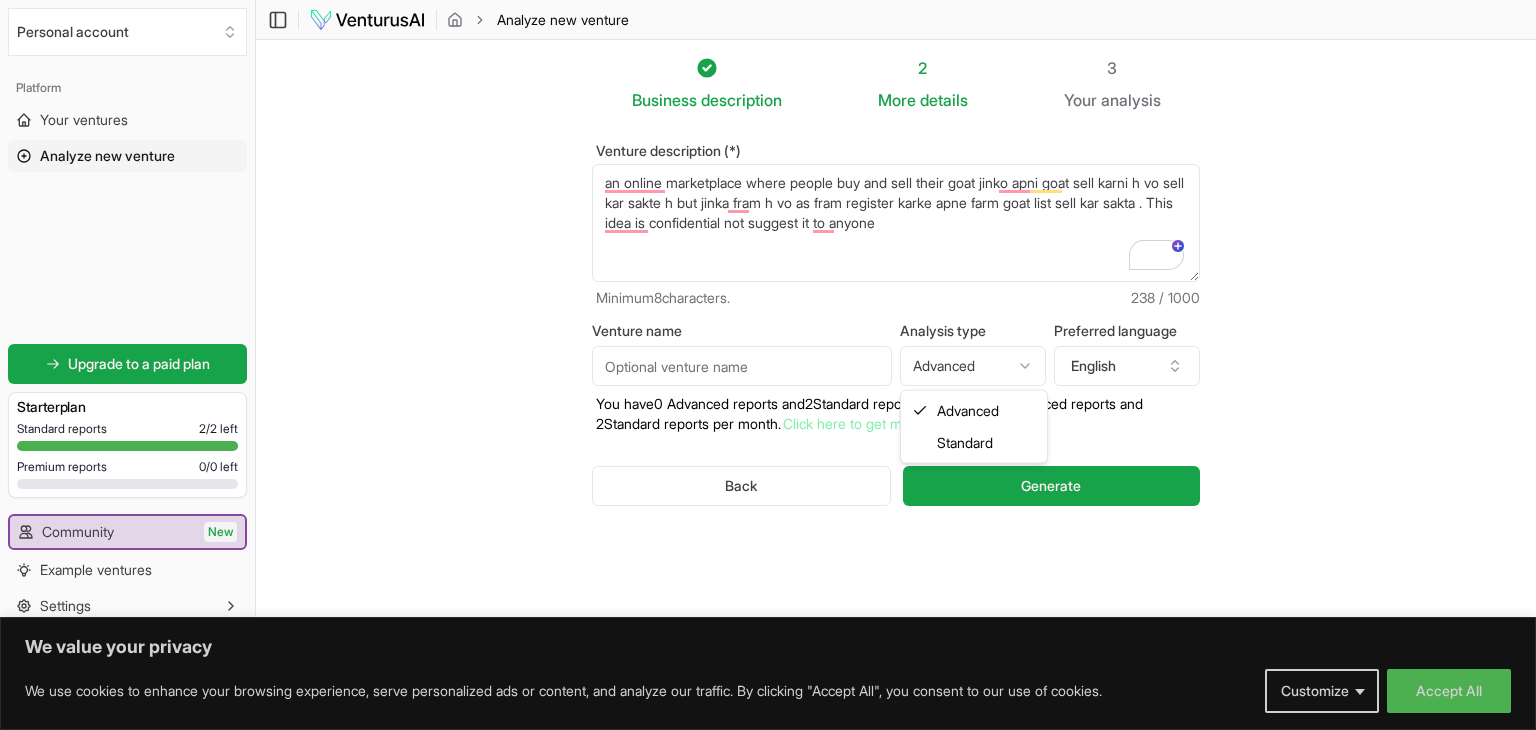 click on "We value your privacy We use cookies to enhance your browsing experience, serve personalized ads or content, and analyze our traffic. By clicking "Accept All", you consent to our use of cookies. Customize    Accept All Customize Consent Preferences   We use cookies to help you navigate efficiently and perform certain functions. You will find detailed information about all cookies under each consent category below. The cookies that are categorized as "Necessary" are stored on your browser as they are essential for enabling the basic functionalities of the site. ...  Show more Necessary Always Active Necessary cookies are required to enable the basic features of this site, such as providing secure log-in or adjusting your consent preferences. These cookies do not store any personally identifiable data. Cookie cookieyes-consent Duration 1 year Description Cookie __cf_bm Duration 1 hour Description This cookie, set by Cloudflare, is used to support Cloudflare Bot Management.  Cookie _cfuvid Duration session lidc" at bounding box center [768, 365] 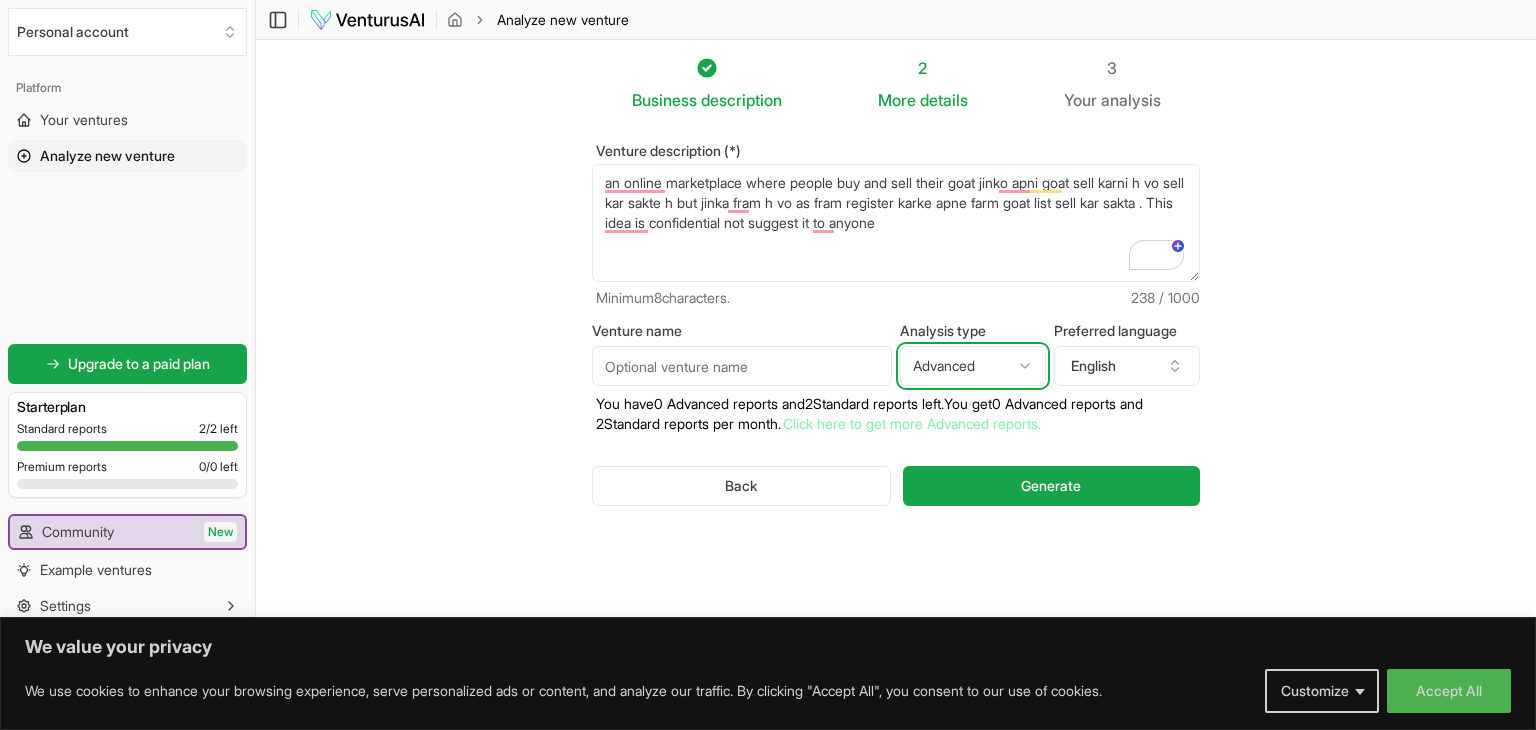 click on "We value your privacy We use cookies to enhance your browsing experience, serve personalized ads or content, and analyze our traffic. By clicking "Accept All", you consent to our use of cookies. Customize    Accept All Customize Consent Preferences   We use cookies to help you navigate efficiently and perform certain functions. You will find detailed information about all cookies under each consent category below. The cookies that are categorized as "Necessary" are stored on your browser as they are essential for enabling the basic functionalities of the site. ...  Show more Necessary Always Active Necessary cookies are required to enable the basic features of this site, such as providing secure log-in or adjusting your consent preferences. These cookies do not store any personally identifiable data. Cookie cookieyes-consent Duration 1 year Description Cookie __cf_bm Duration 1 hour Description This cookie, set by Cloudflare, is used to support Cloudflare Bot Management.  Cookie _cfuvid Duration session lidc" at bounding box center [768, 365] 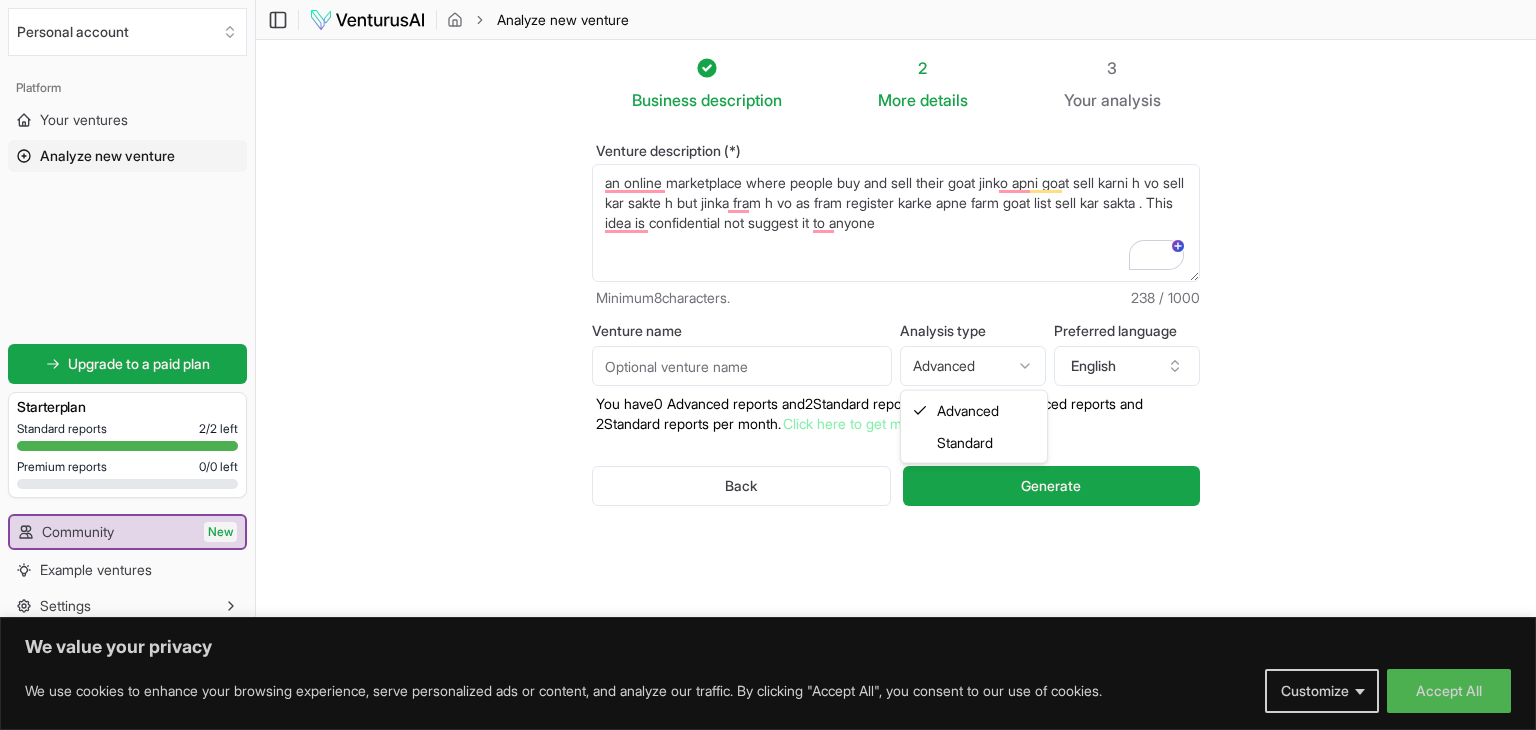 click on "We value your privacy We use cookies to enhance your browsing experience, serve personalized ads or content, and analyze our traffic. By clicking "Accept All", you consent to our use of cookies. Customize    Accept All Customize Consent Preferences   We use cookies to help you navigate efficiently and perform certain functions. You will find detailed information about all cookies under each consent category below. The cookies that are categorized as "Necessary" are stored on your browser as they are essential for enabling the basic functionalities of the site. ...  Show more Necessary Always Active Necessary cookies are required to enable the basic features of this site, such as providing secure log-in or adjusting your consent preferences. These cookies do not store any personally identifiable data. Cookie cookieyes-consent Duration 1 year Description Cookie __cf_bm Duration 1 hour Description This cookie, set by Cloudflare, is used to support Cloudflare Bot Management.  Cookie _cfuvid Duration session lidc" at bounding box center [768, 365] 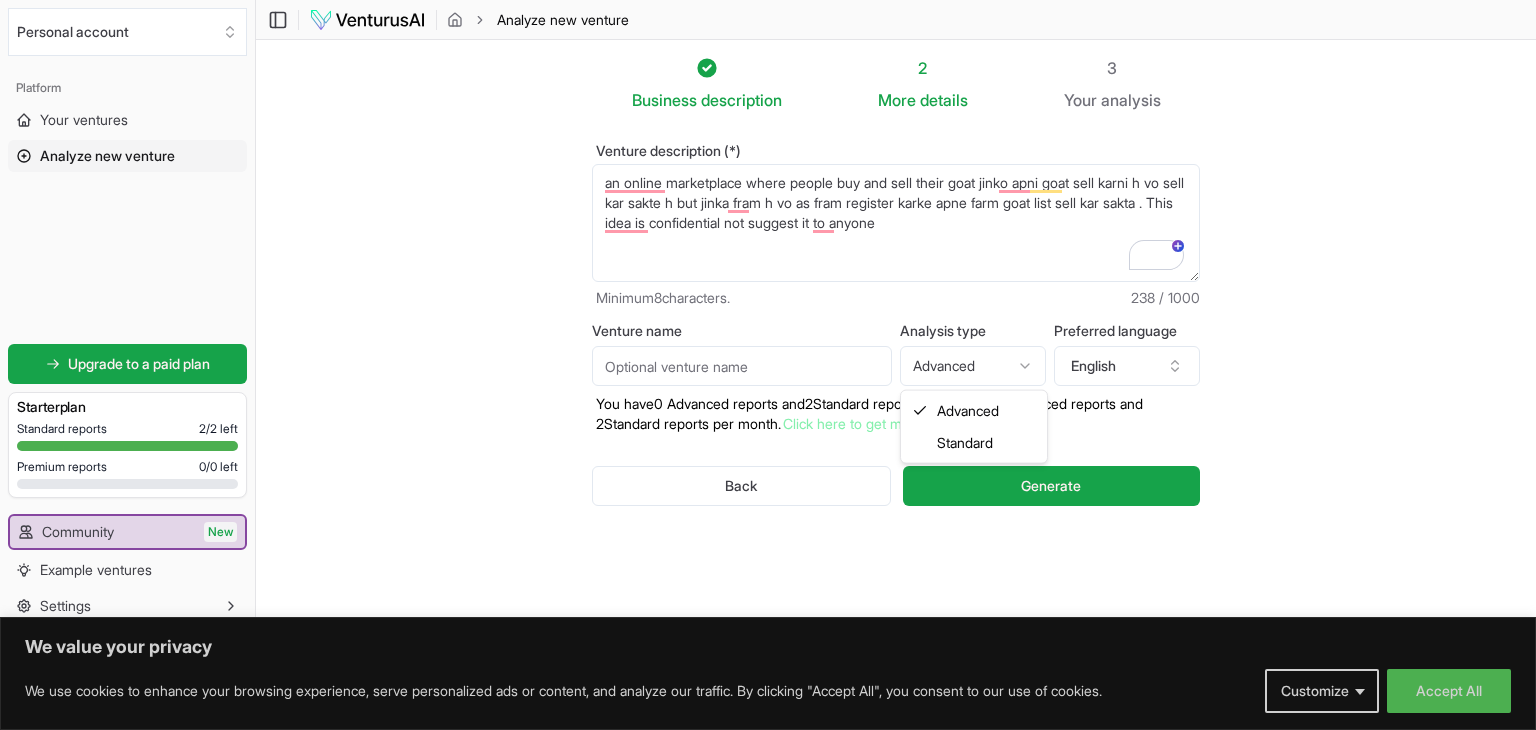 select on "standard" 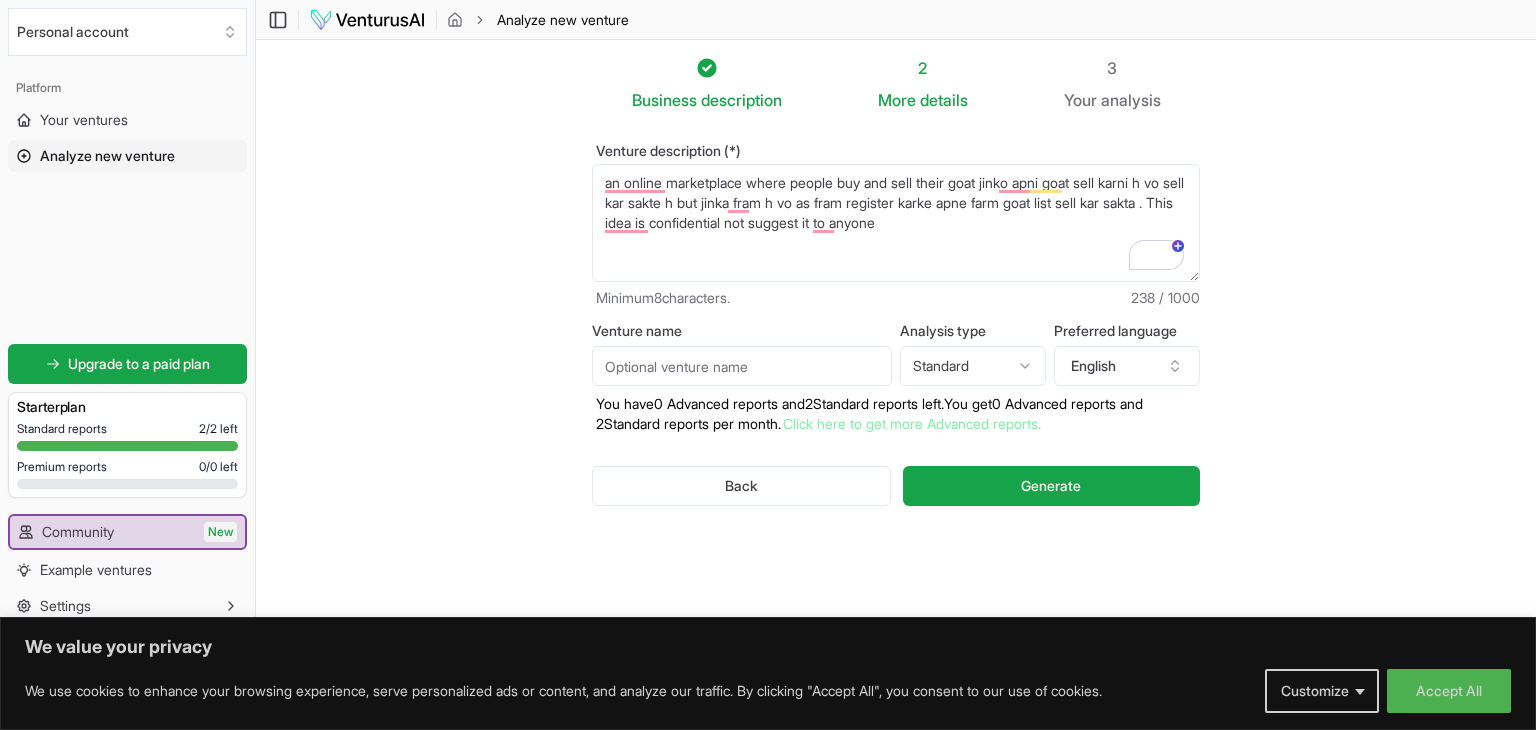 click on "Venture name" at bounding box center [742, 366] 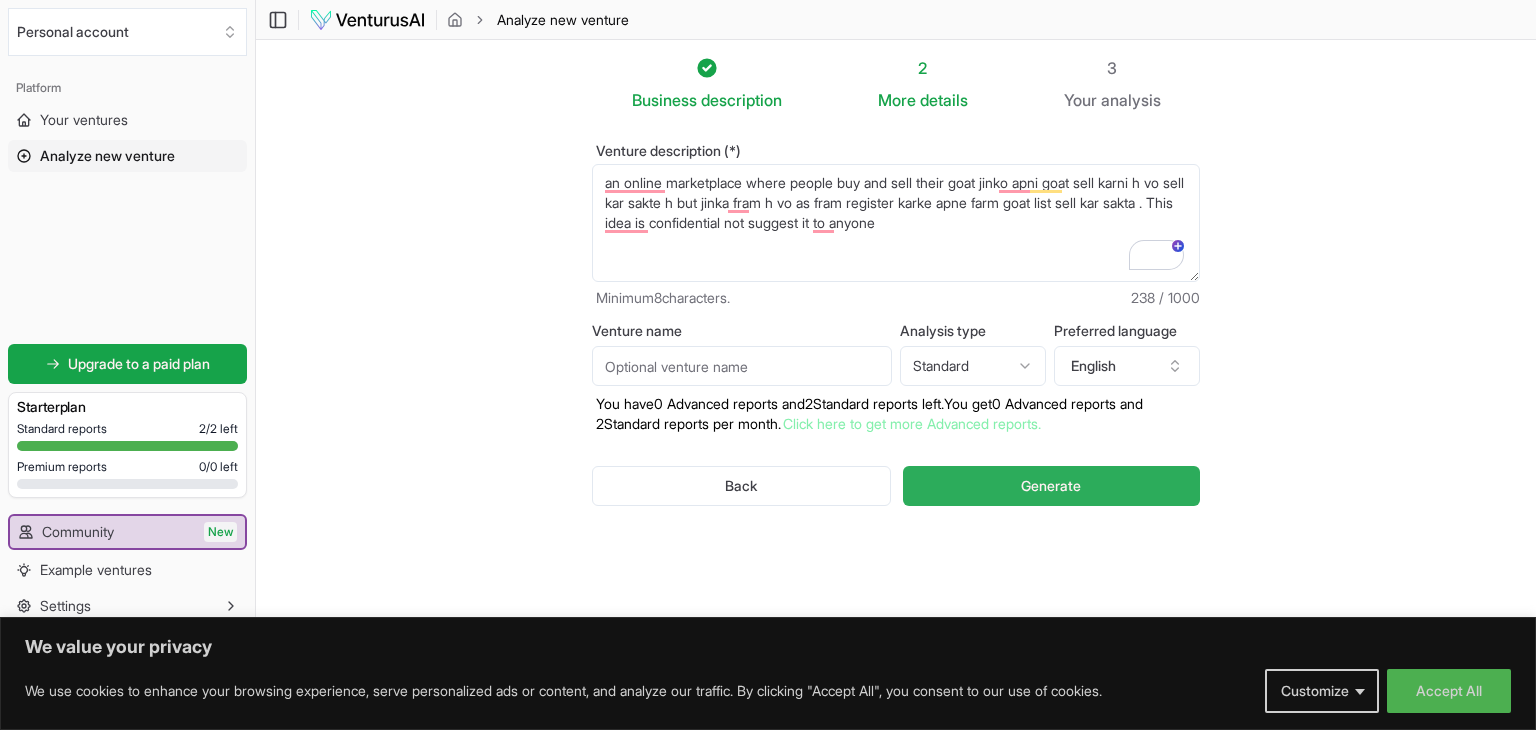 click on "Generate" at bounding box center (1051, 486) 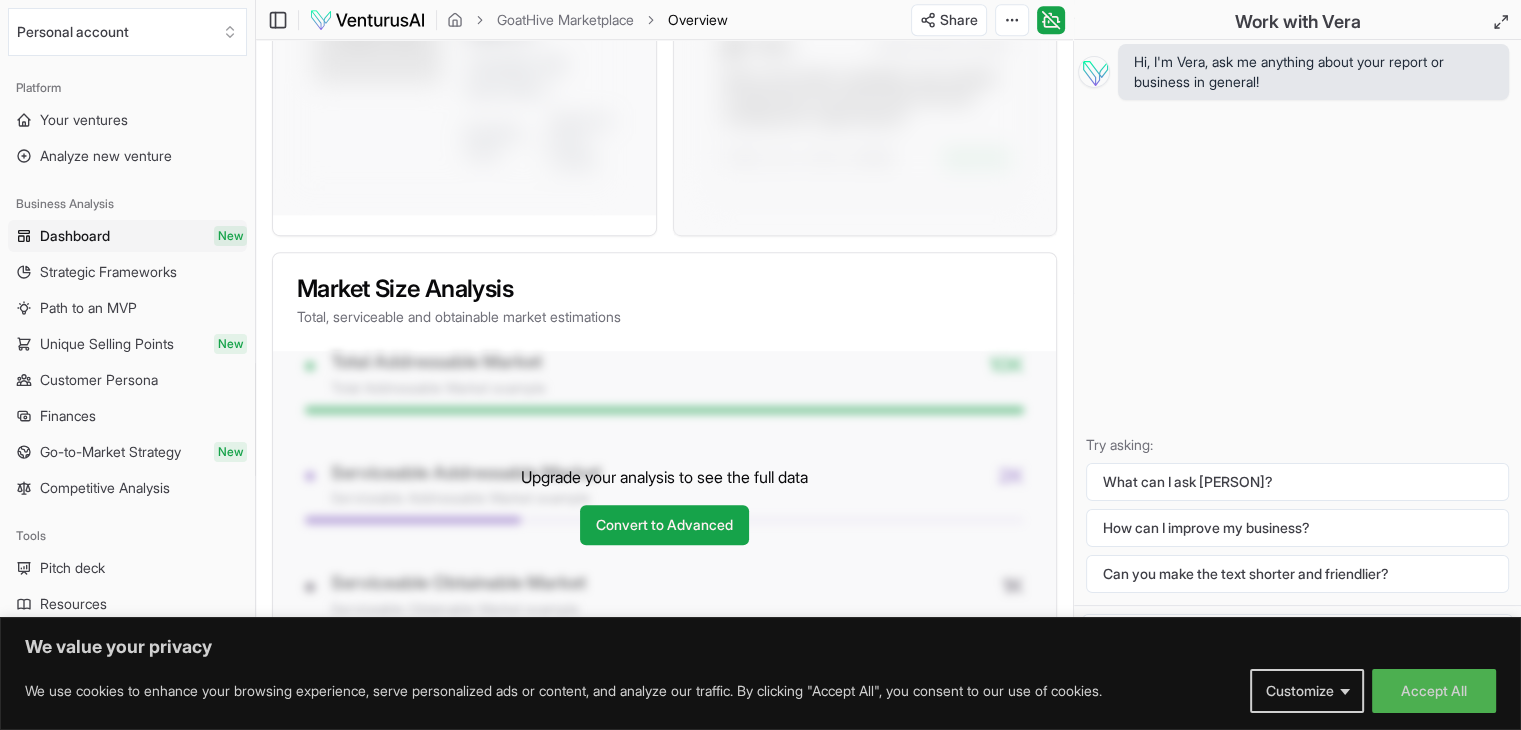 scroll, scrollTop: 1409, scrollLeft: 0, axis: vertical 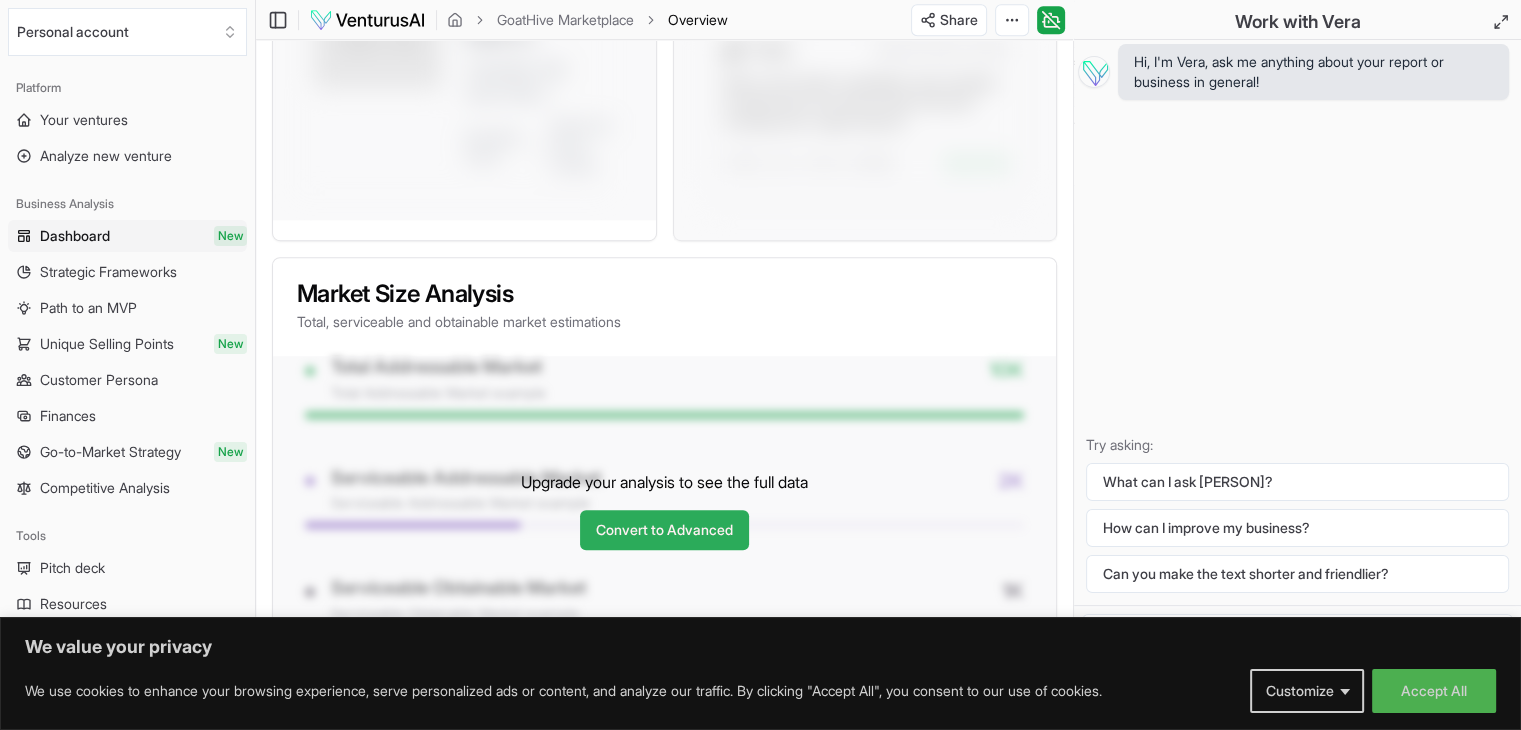 click on "Convert to Advanced" at bounding box center [664, 530] 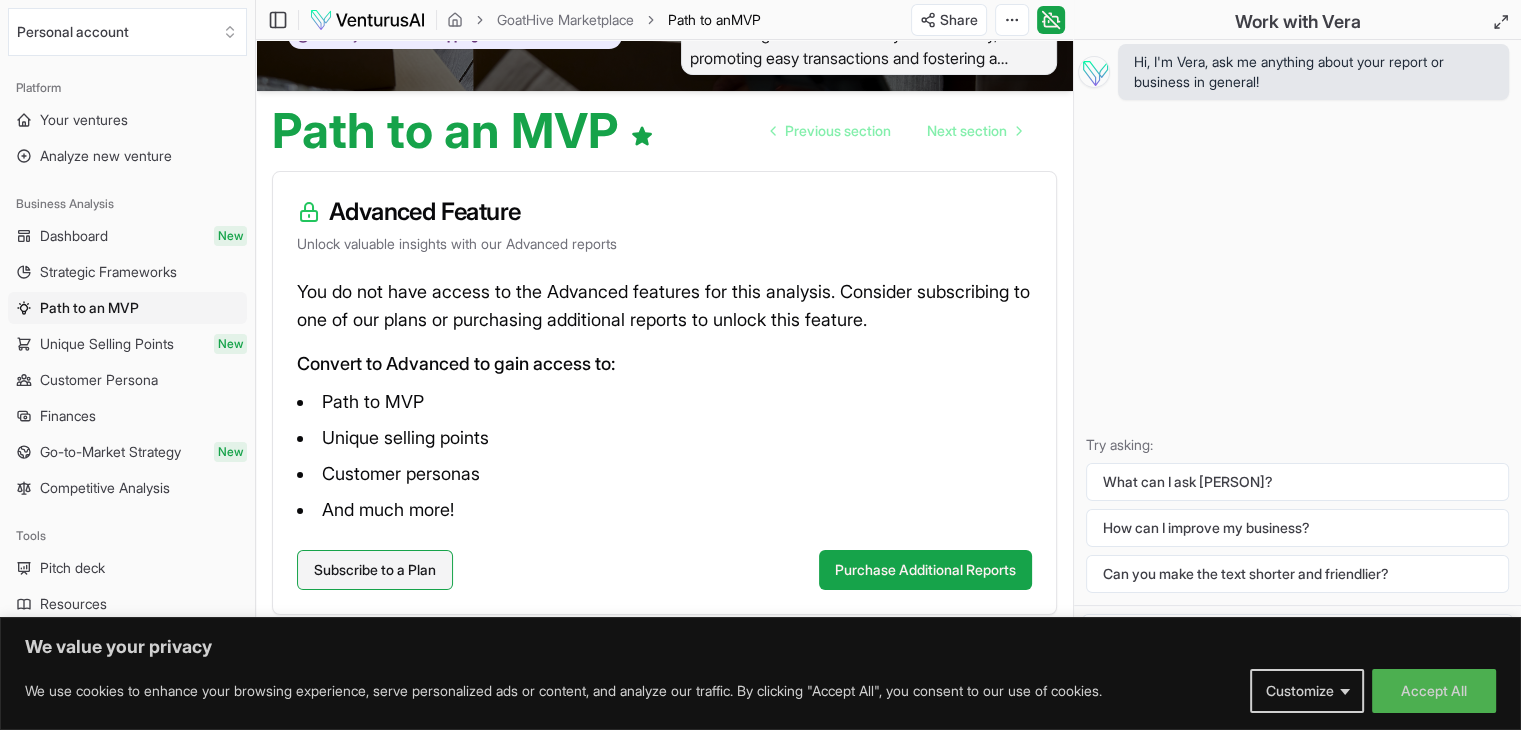 scroll, scrollTop: 136, scrollLeft: 0, axis: vertical 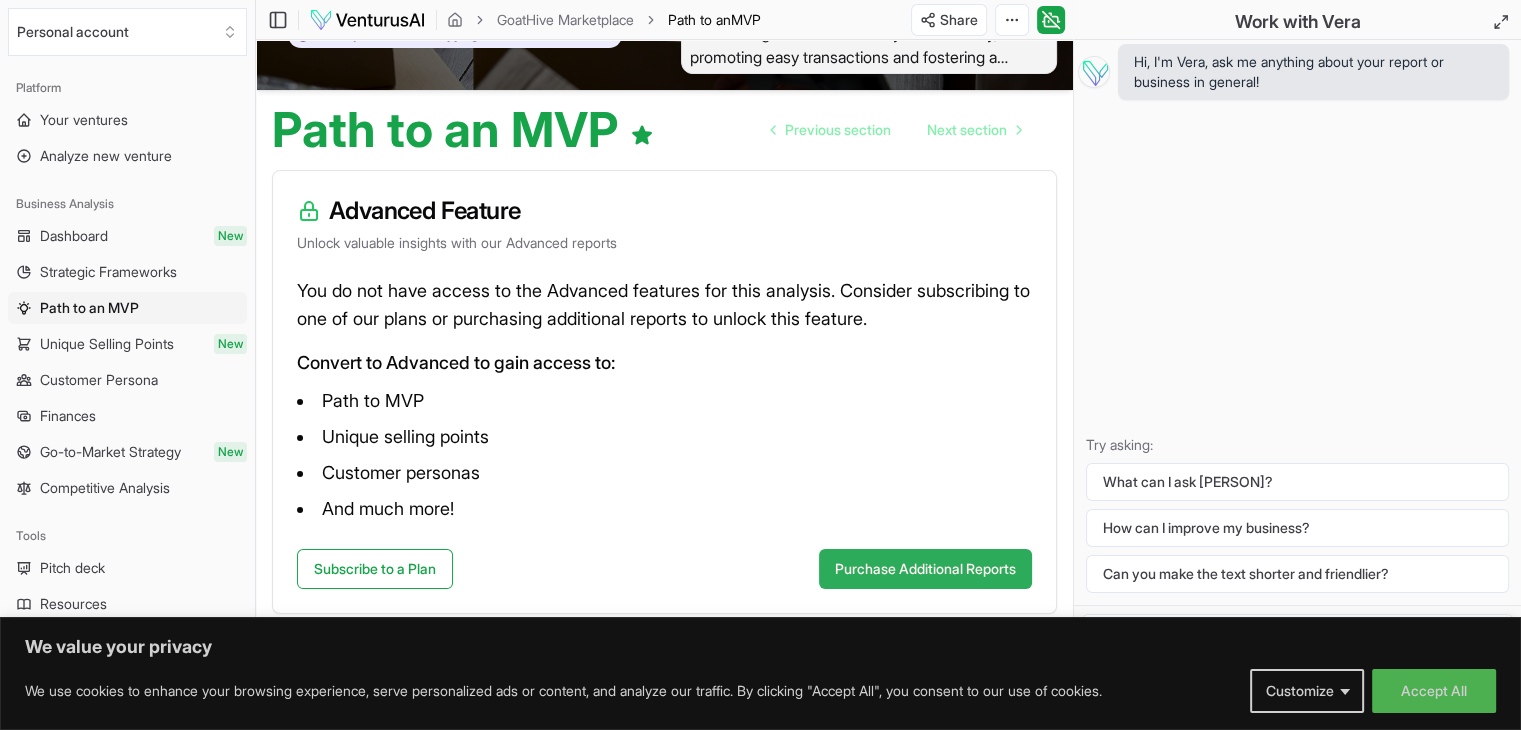 click on "Purchase Additional Reports" at bounding box center [925, 569] 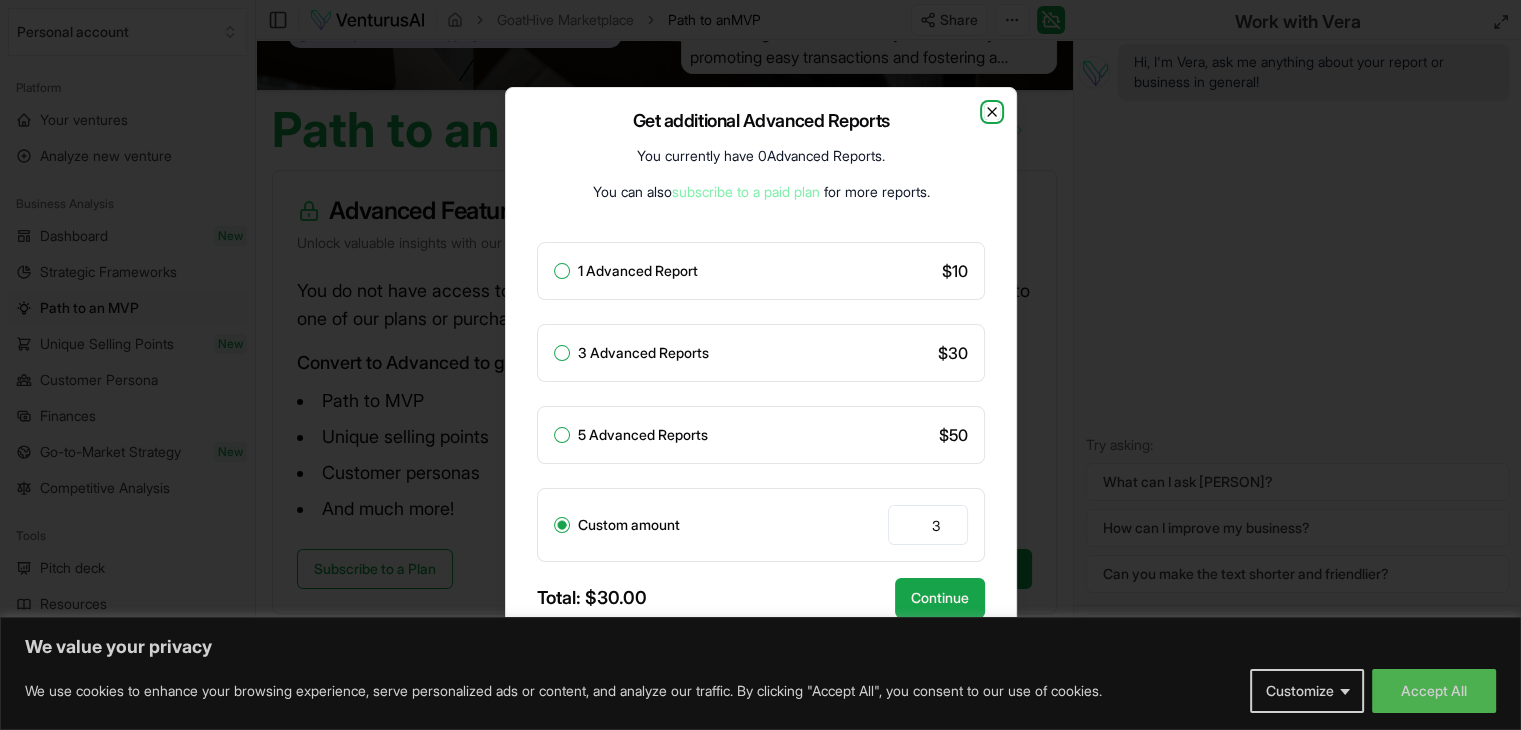 click 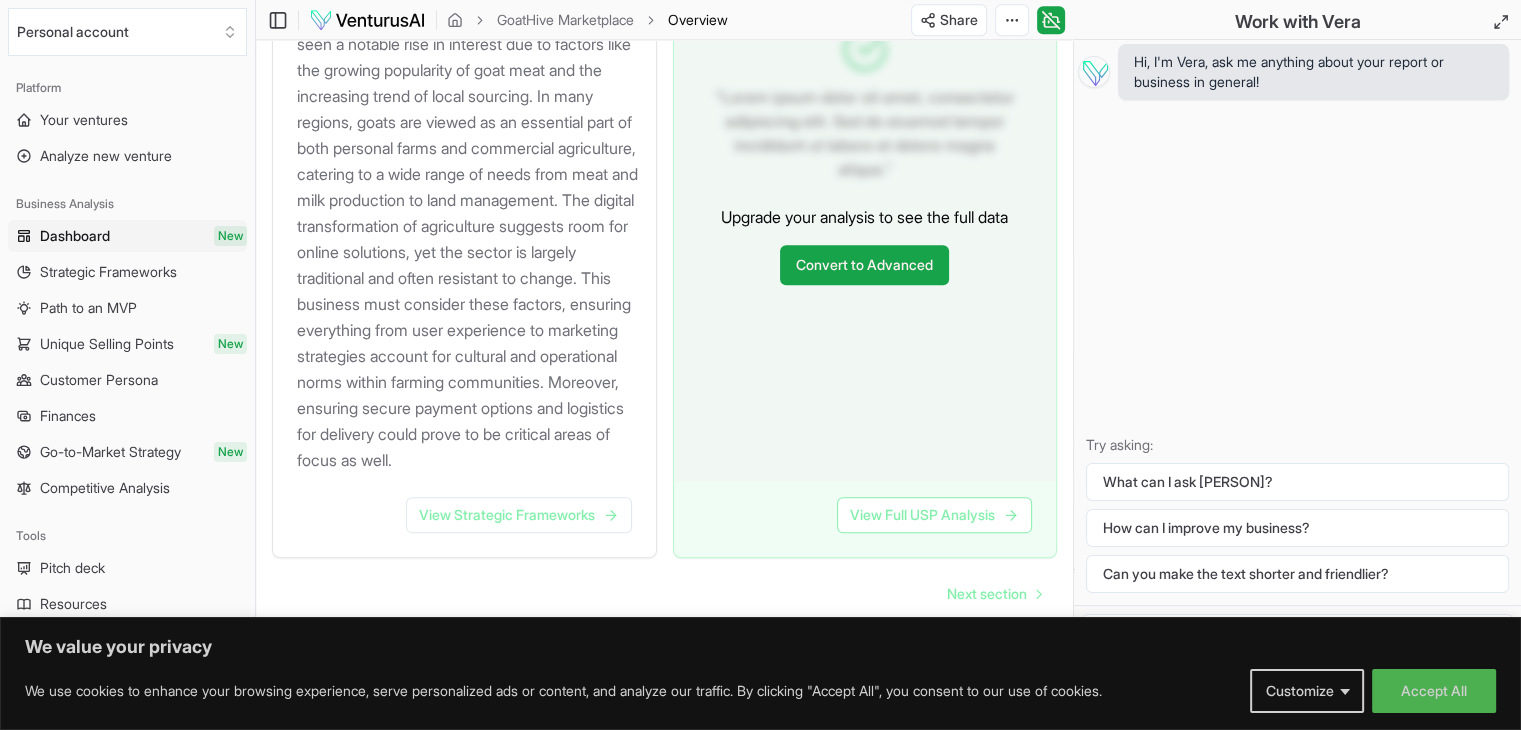 scroll, scrollTop: 2344, scrollLeft: 0, axis: vertical 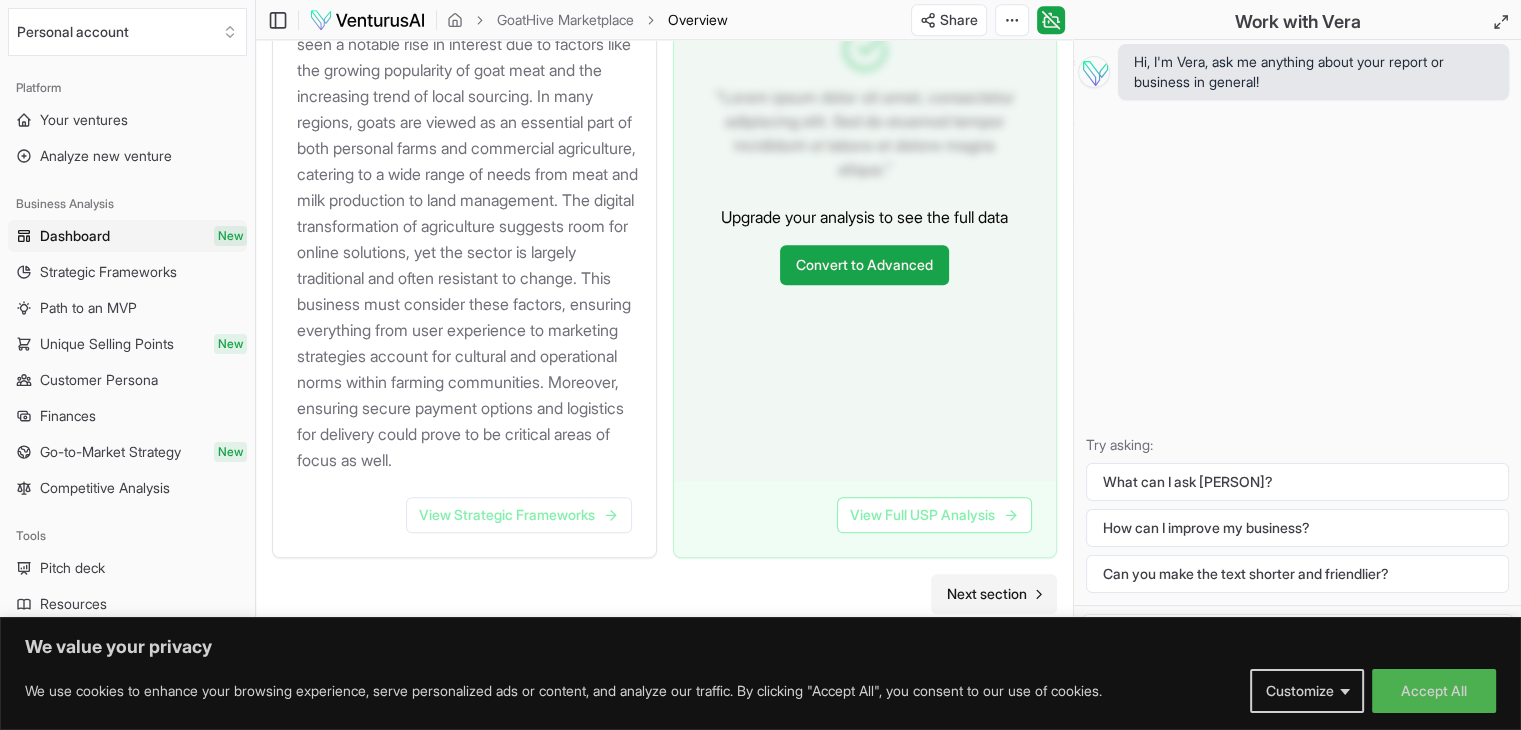 click on "Next section" at bounding box center (987, 594) 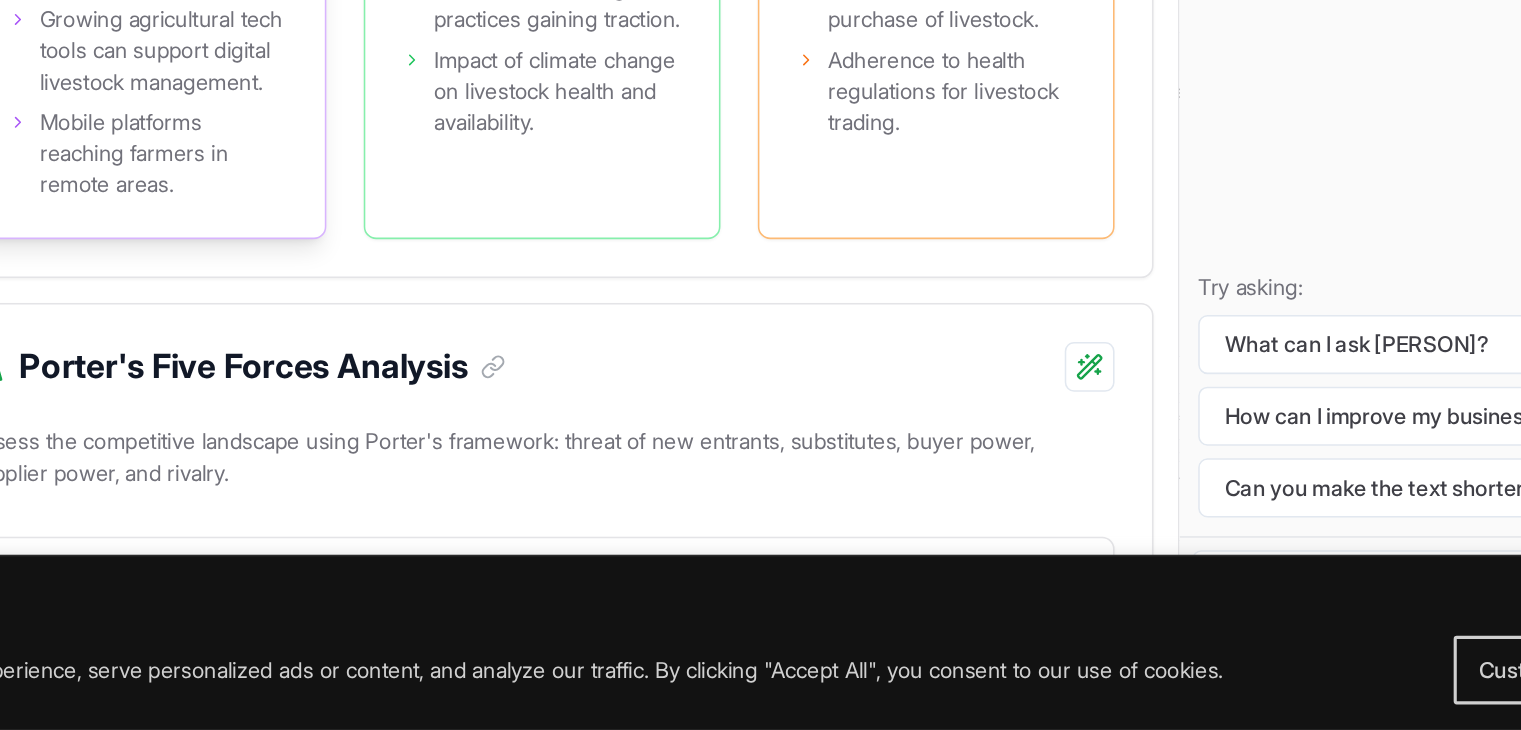 scroll, scrollTop: 2454, scrollLeft: 0, axis: vertical 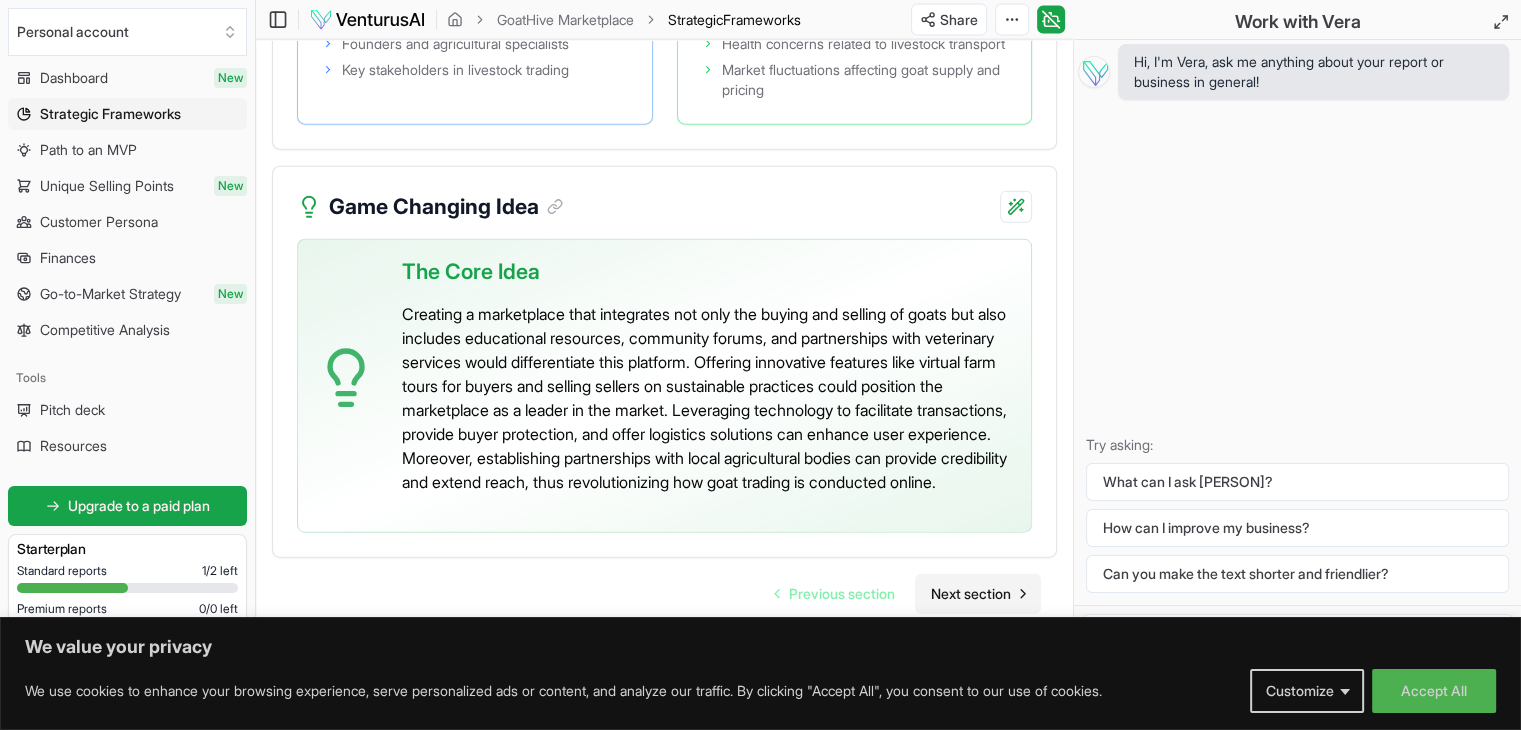 click on "Next section" at bounding box center (971, 594) 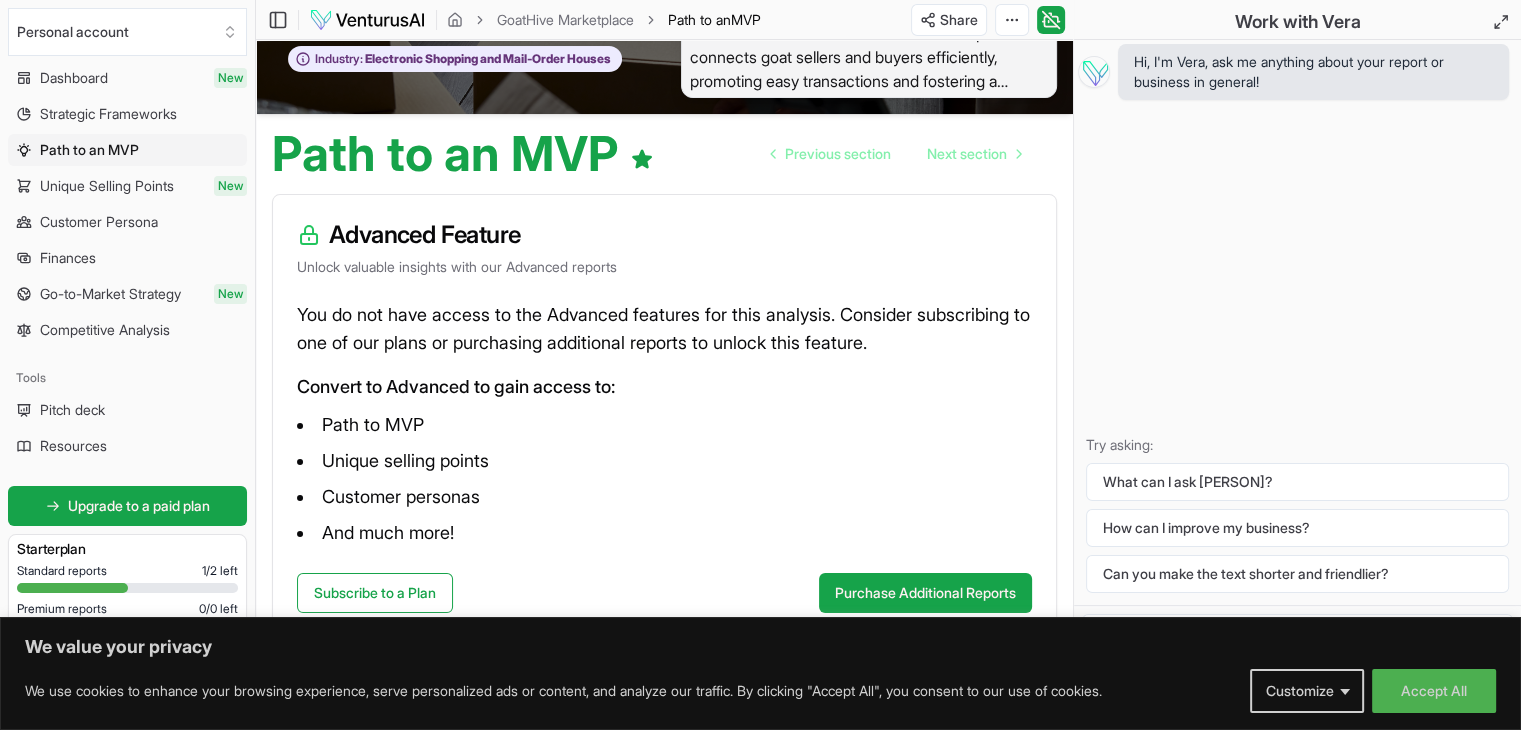 scroll, scrollTop: 136, scrollLeft: 0, axis: vertical 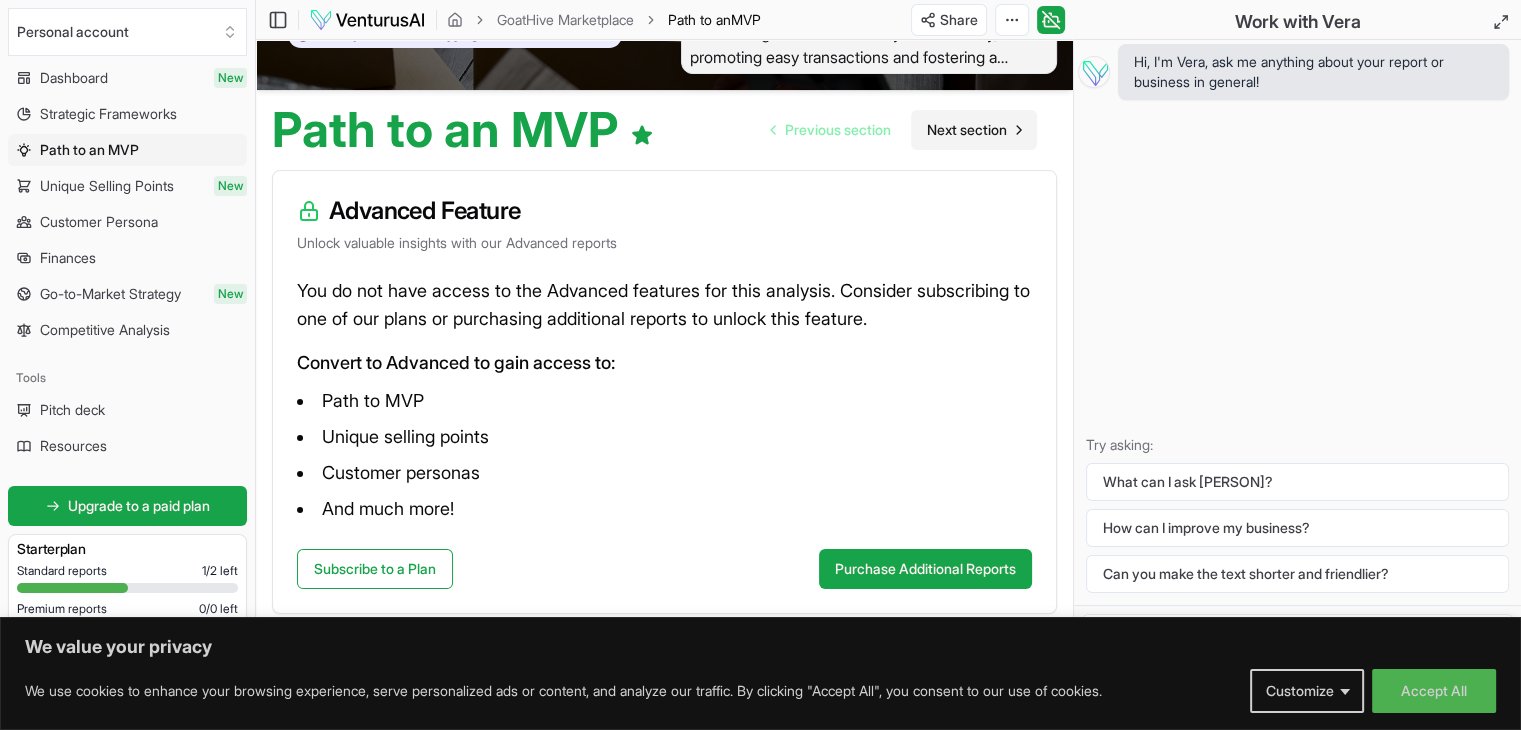 click on "Next section" at bounding box center [967, 130] 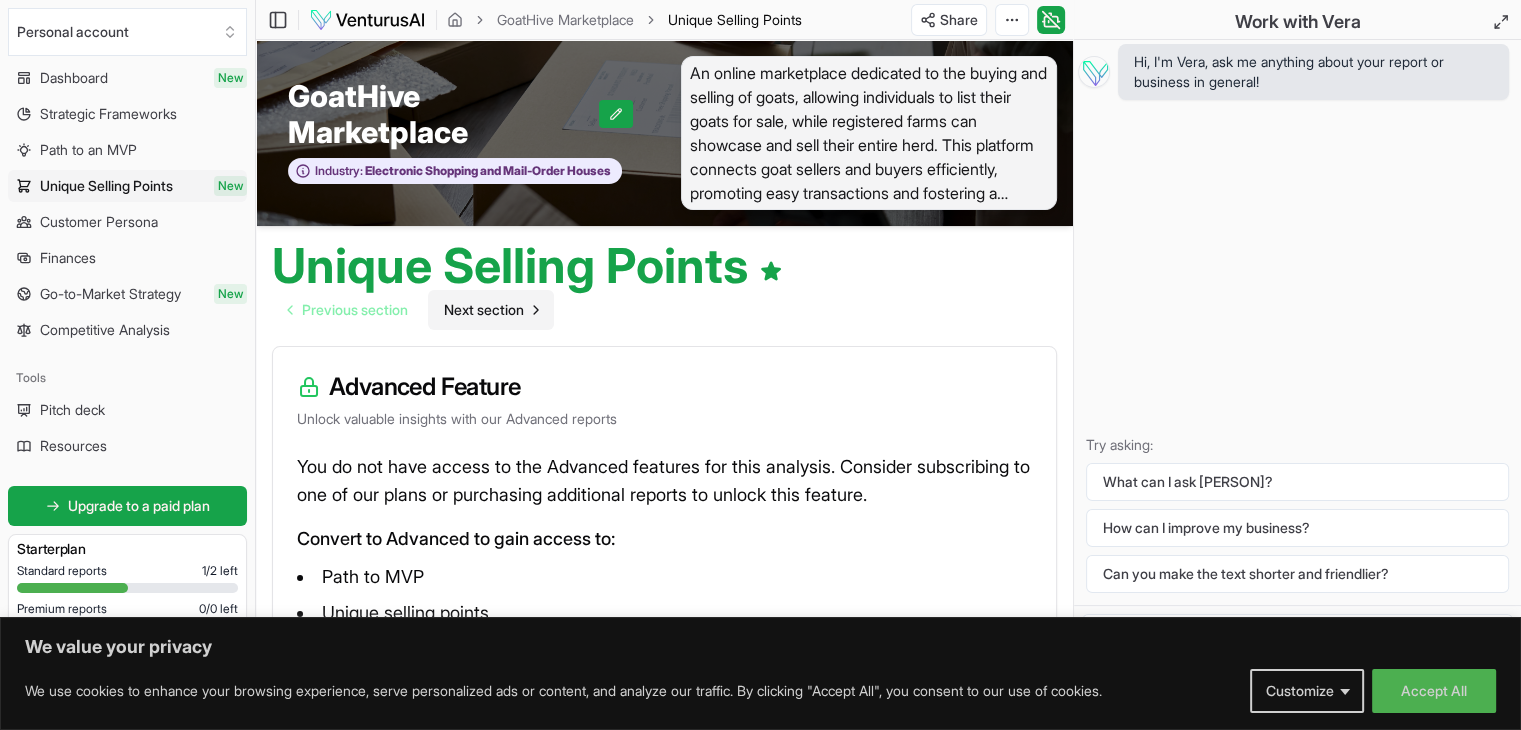 scroll, scrollTop: 176, scrollLeft: 0, axis: vertical 